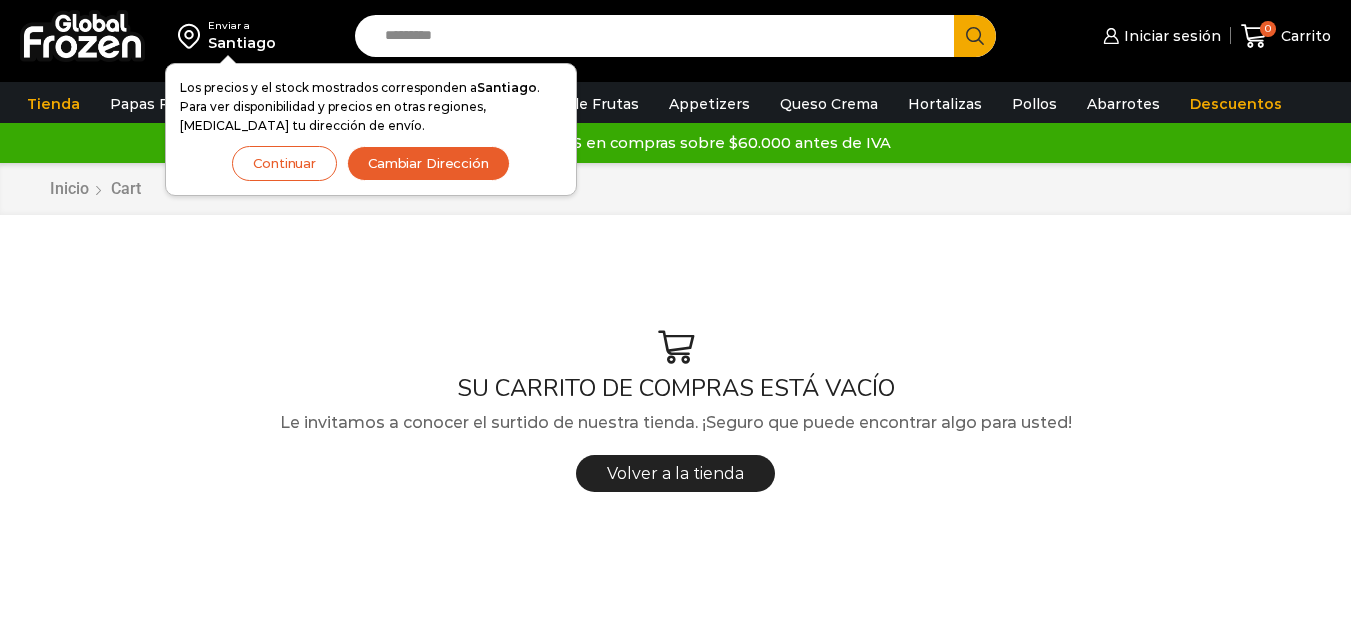 scroll, scrollTop: 0, scrollLeft: 0, axis: both 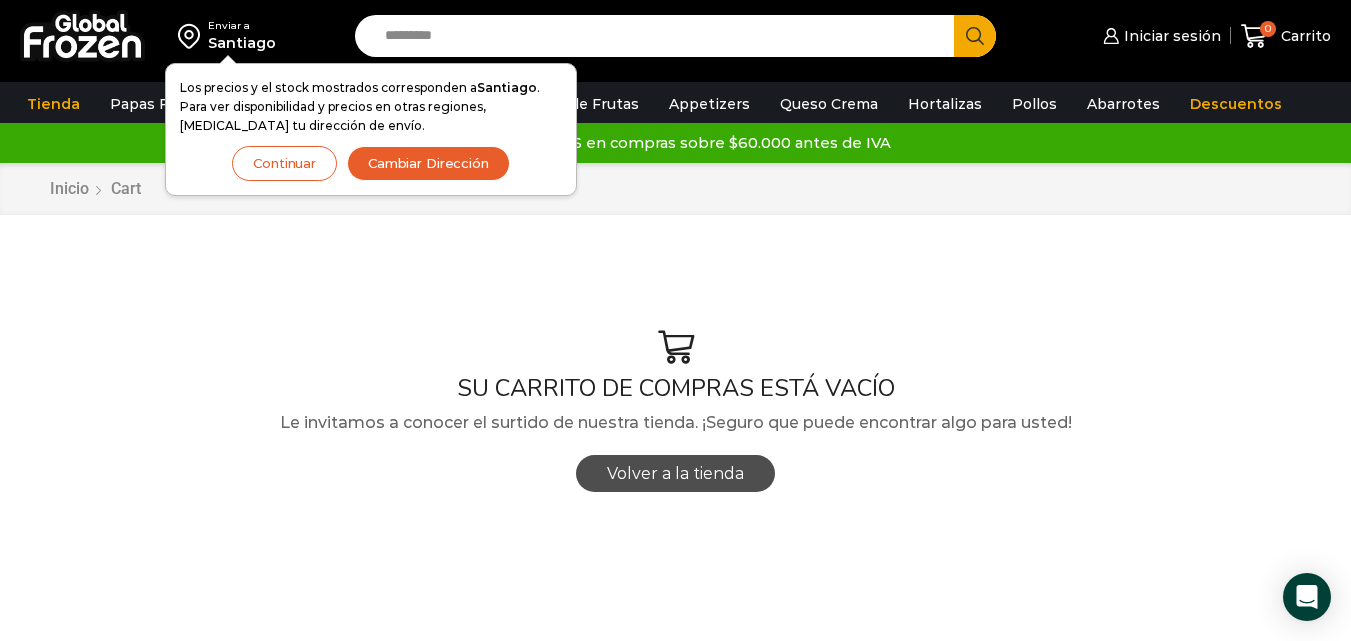 click on "Volver a la tienda" at bounding box center (675, 473) 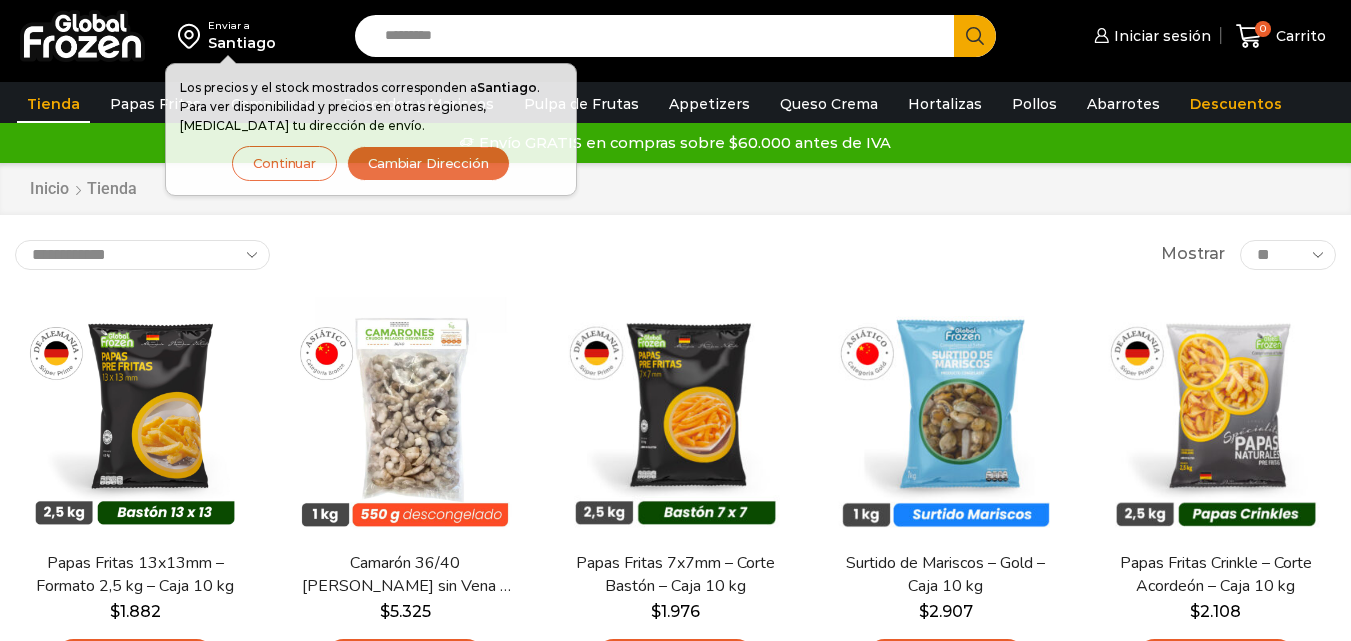 scroll, scrollTop: 0, scrollLeft: 0, axis: both 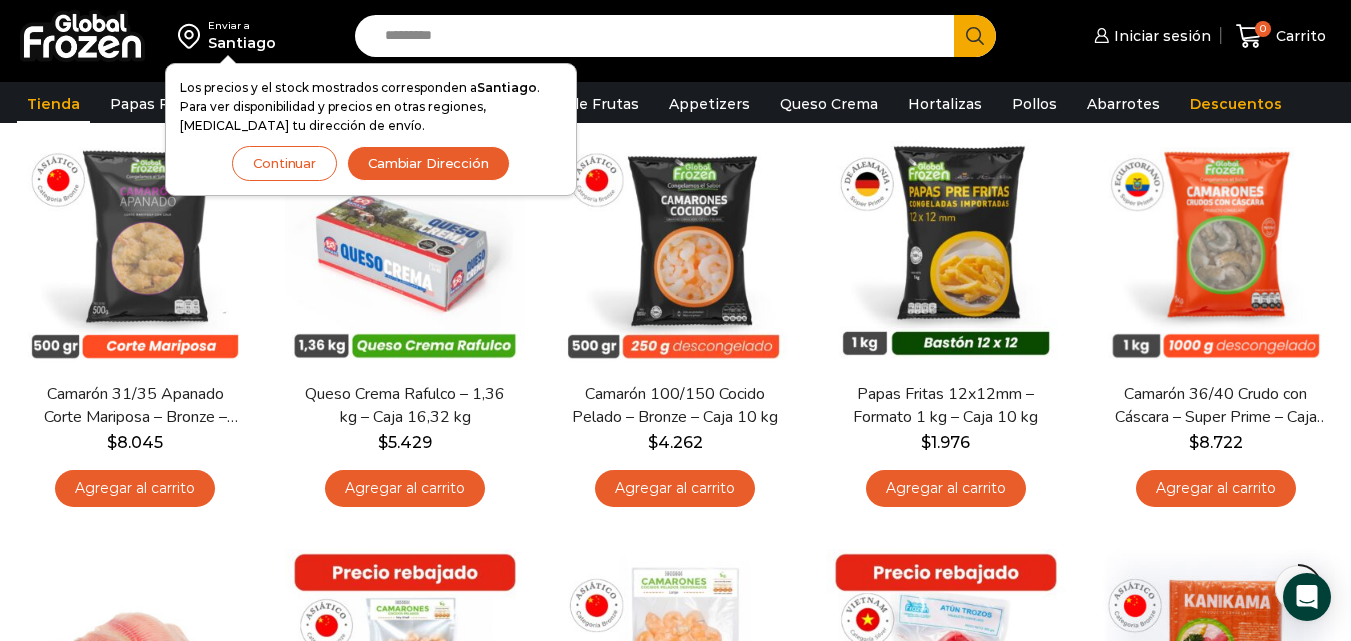 click on "Search input" at bounding box center [659, 36] 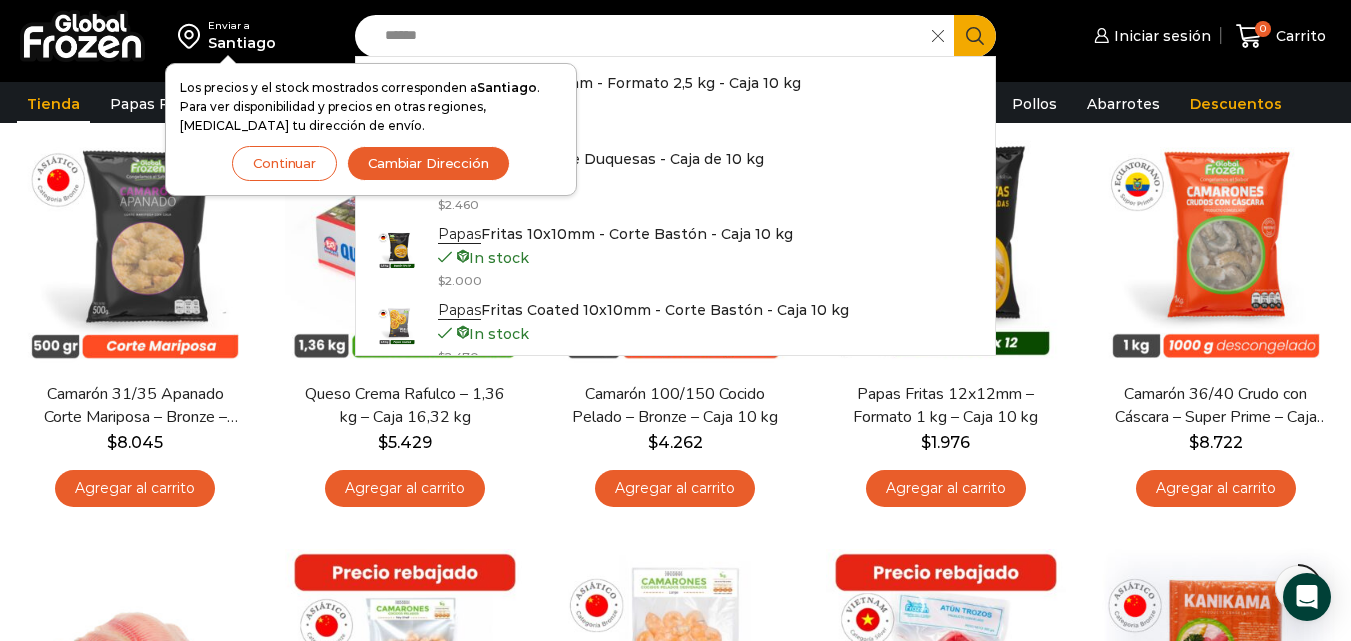 type on "*****" 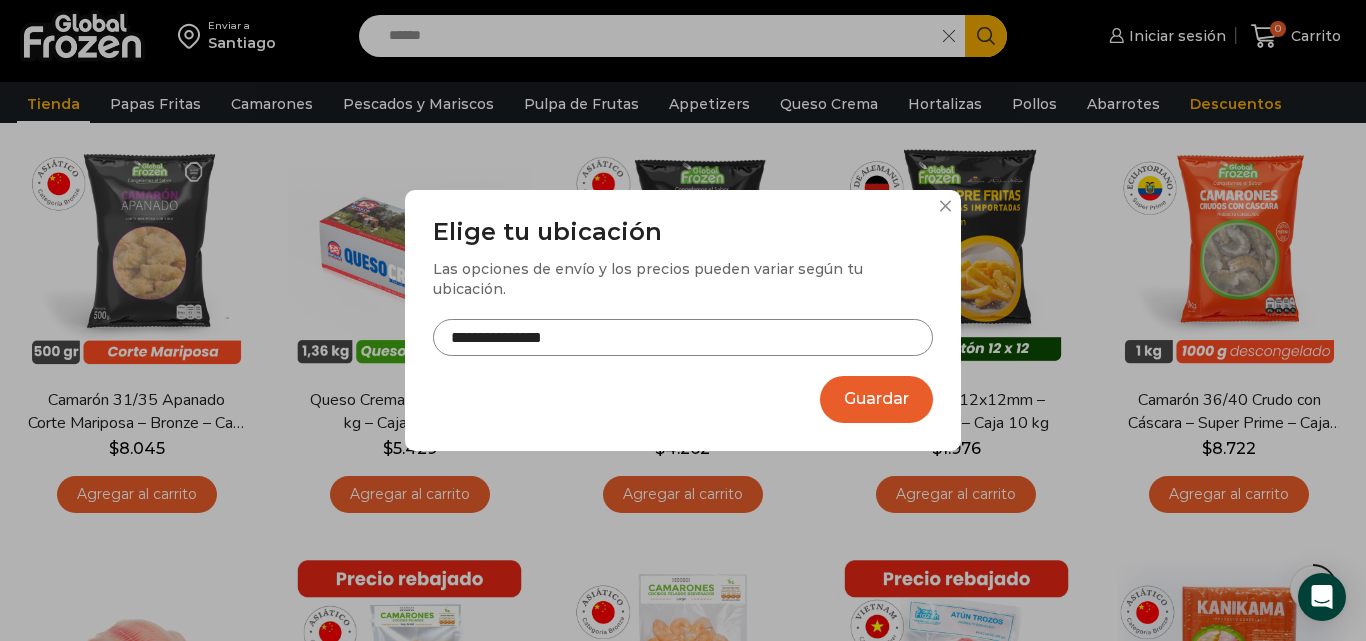 click on "**********" at bounding box center (683, 337) 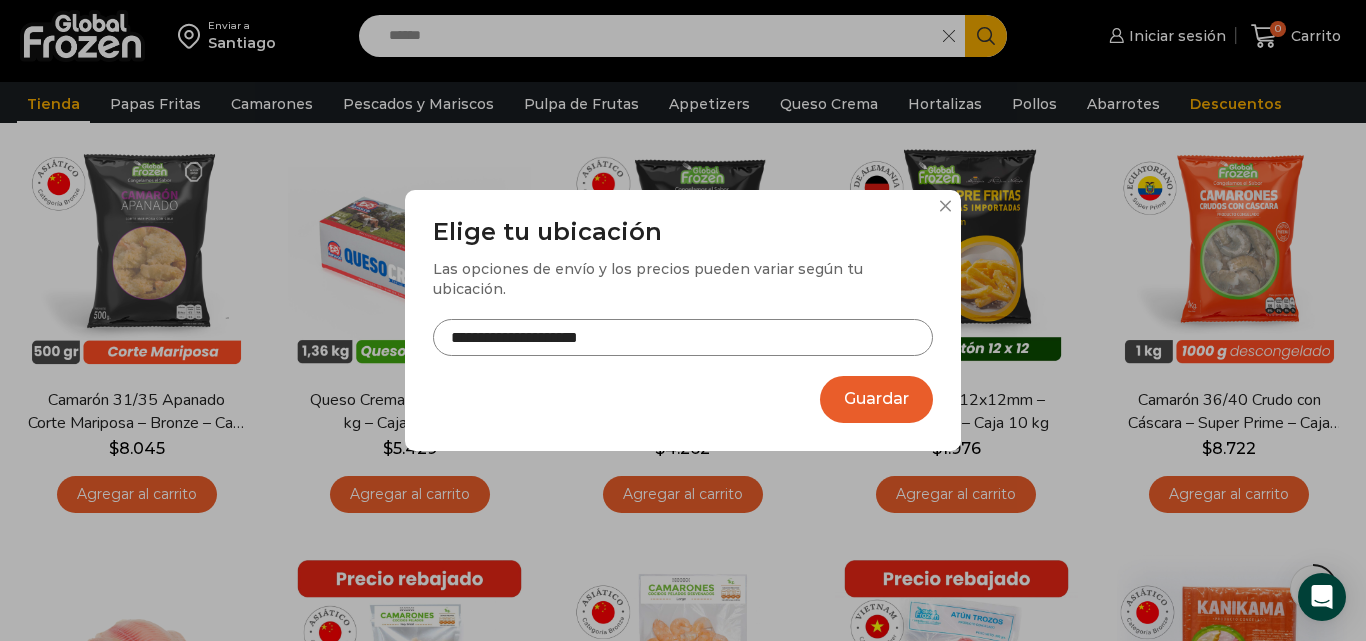 click on "**********" at bounding box center (683, 337) 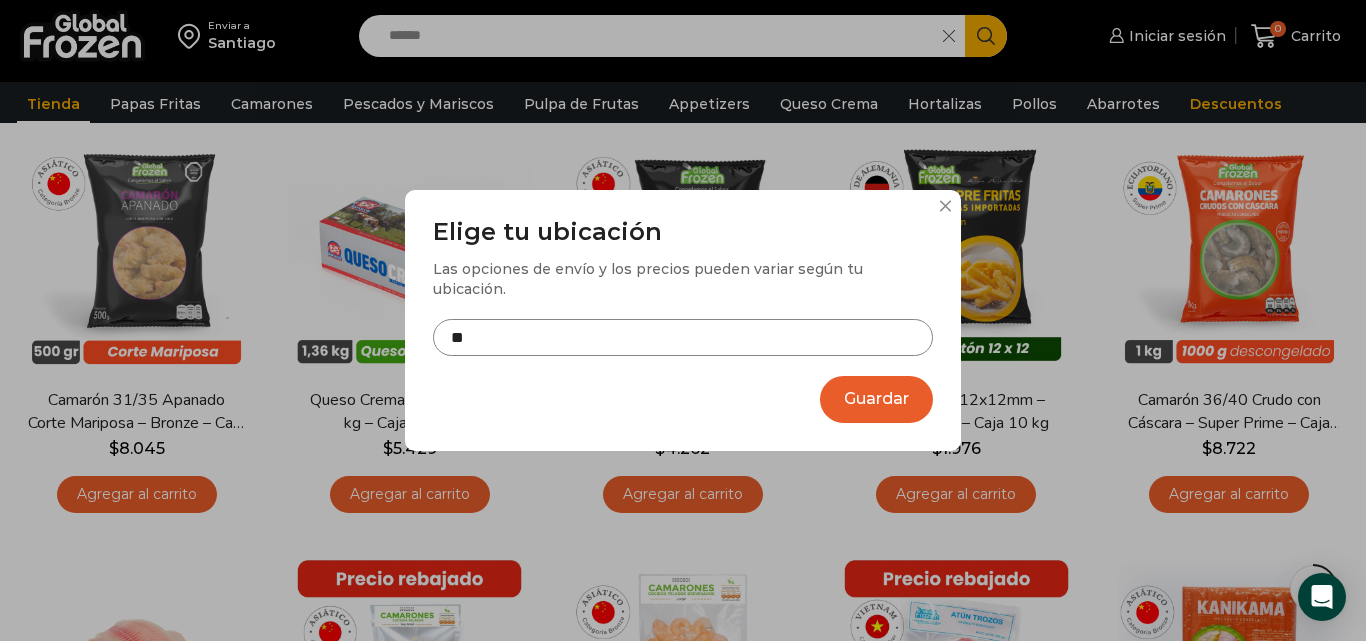type on "*" 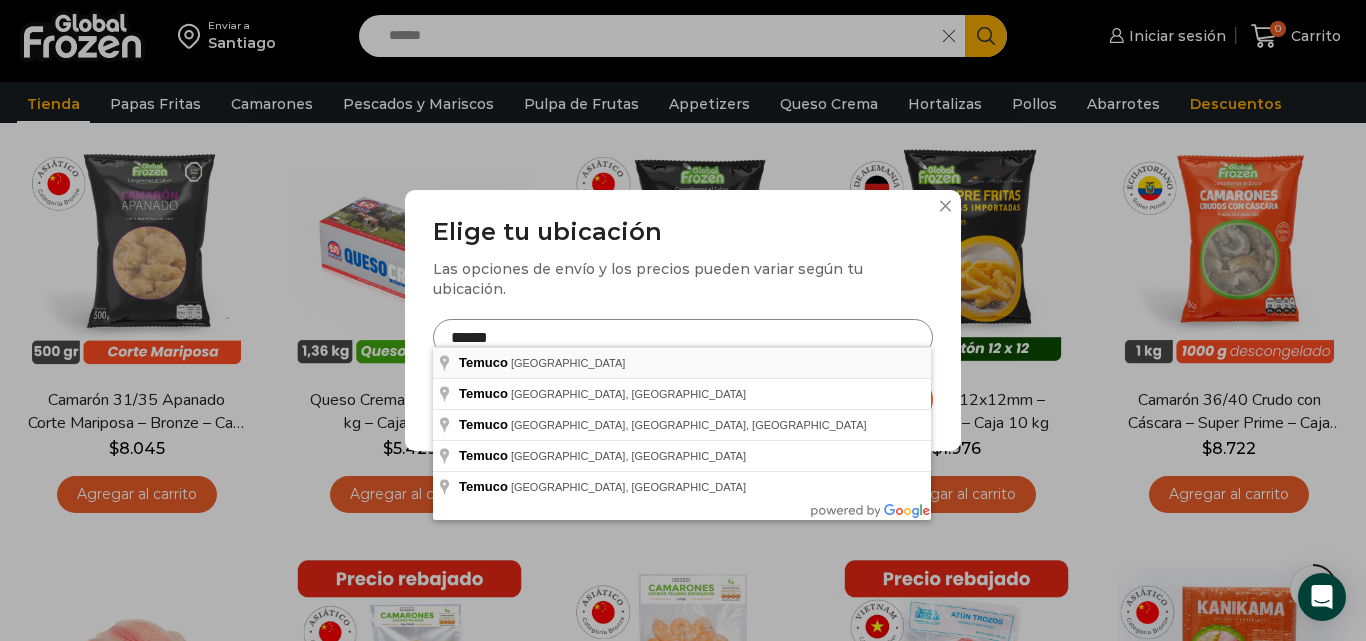 type on "**********" 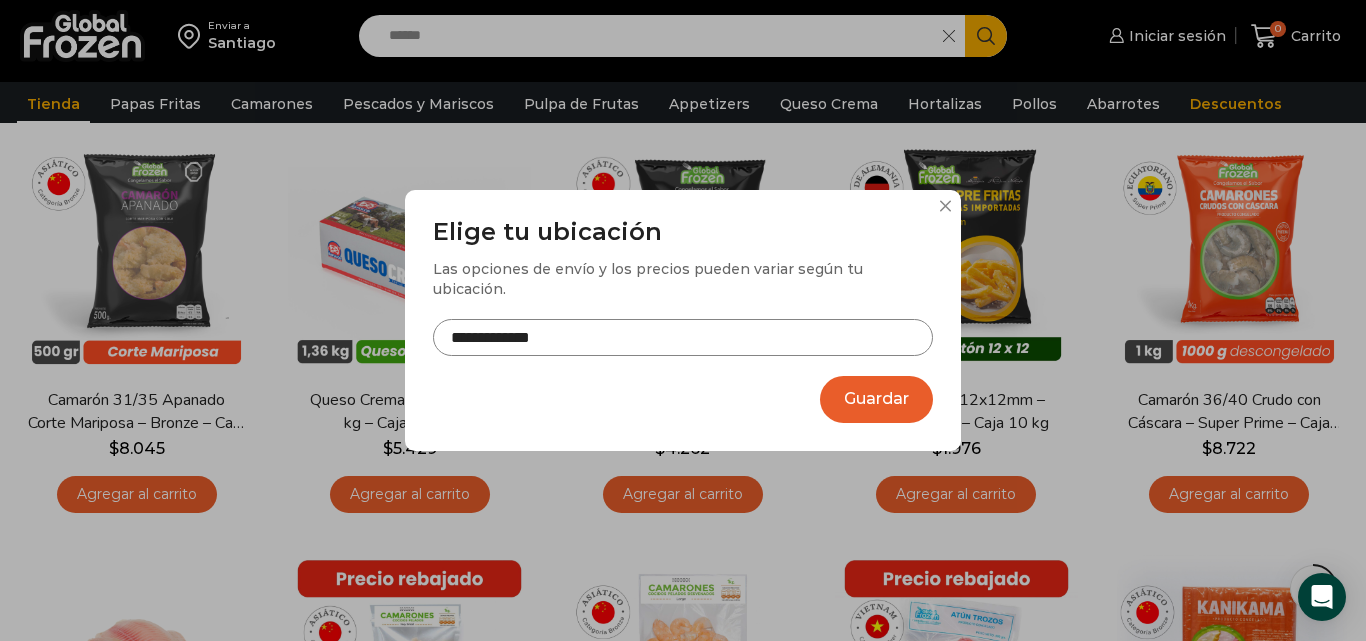 click on "Guardar" at bounding box center [876, 399] 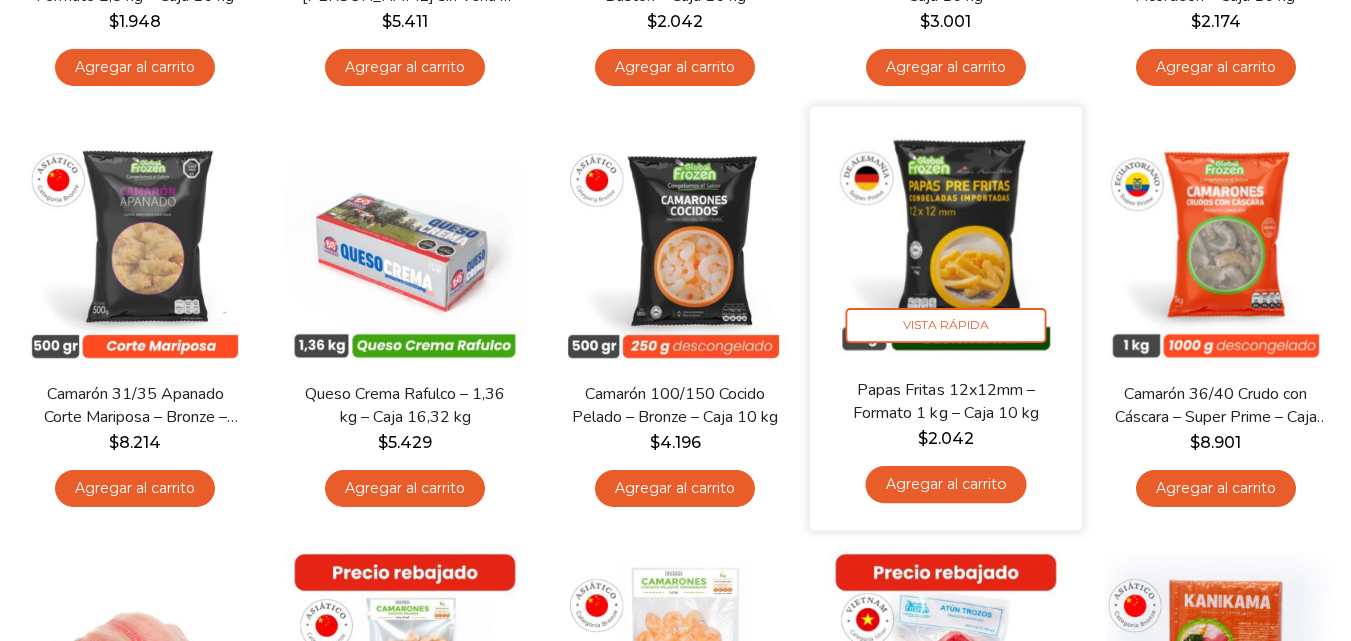 scroll, scrollTop: 600, scrollLeft: 0, axis: vertical 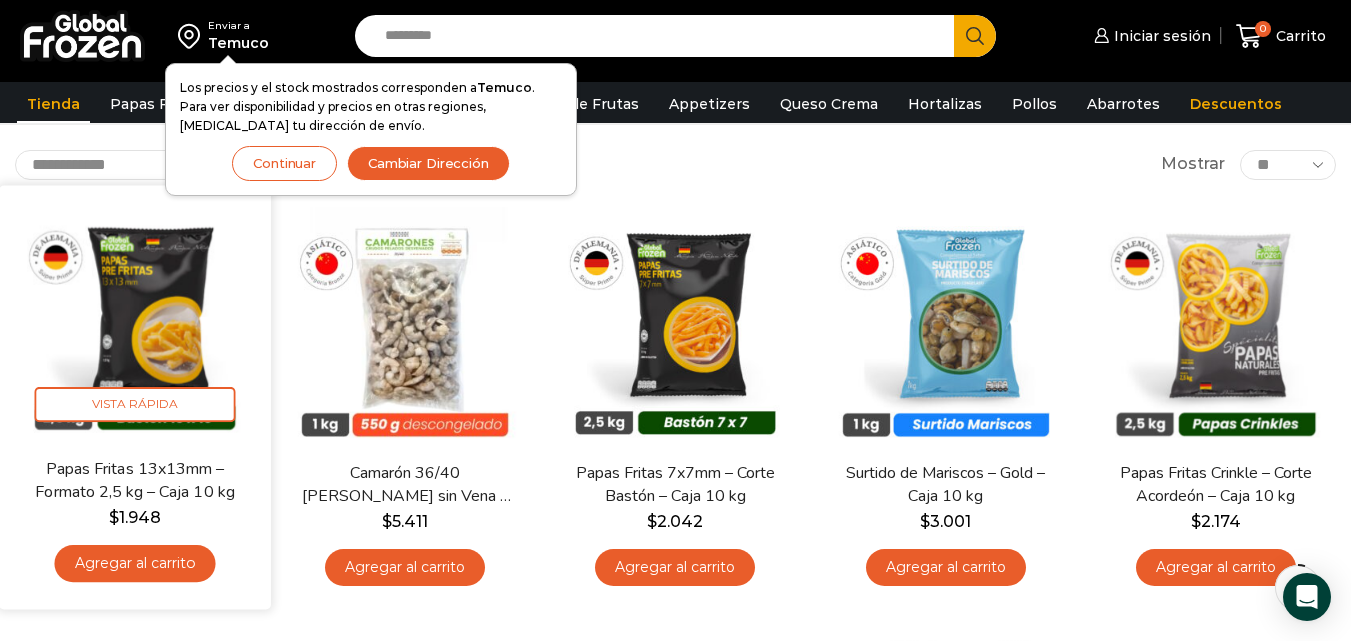 click on "Agregar al carrito" at bounding box center [135, 563] 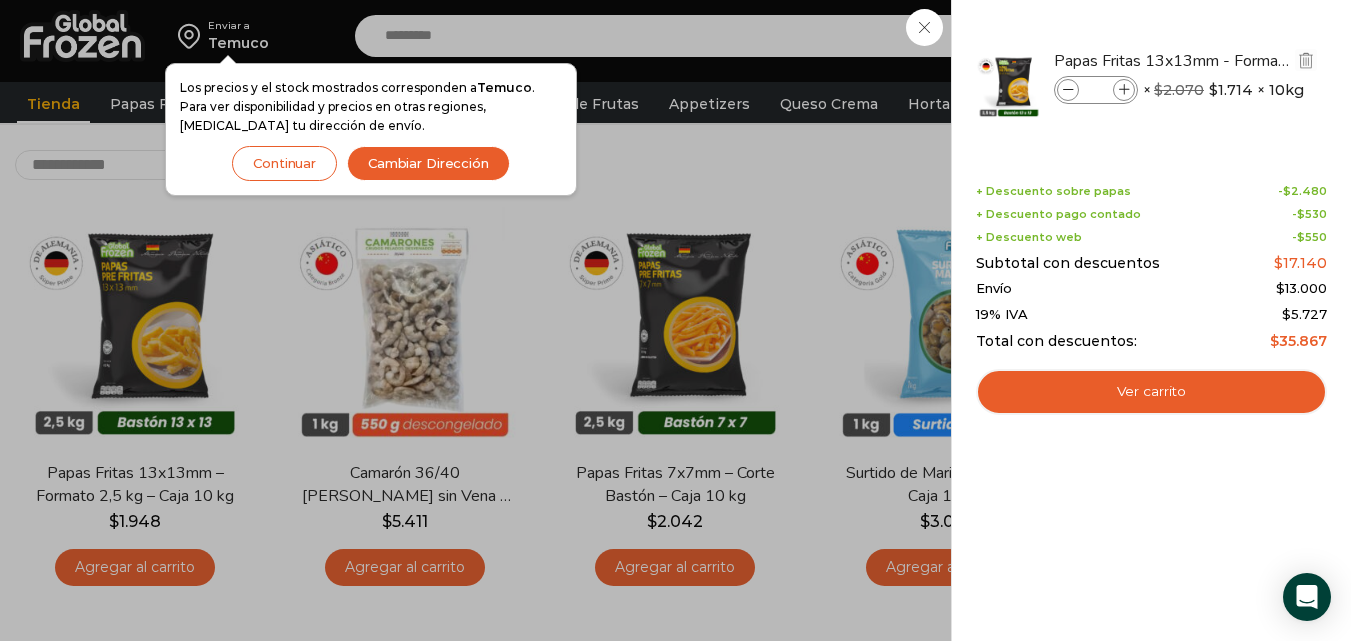 click at bounding box center (1124, 90) 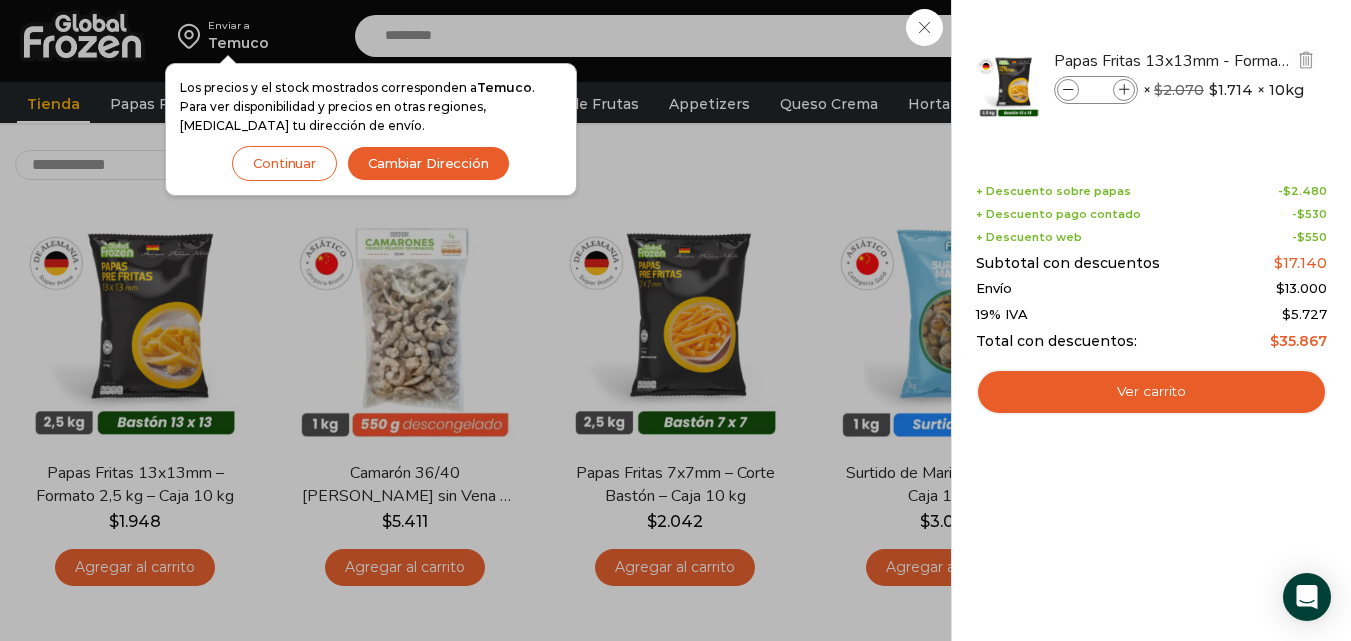 click at bounding box center (1124, 90) 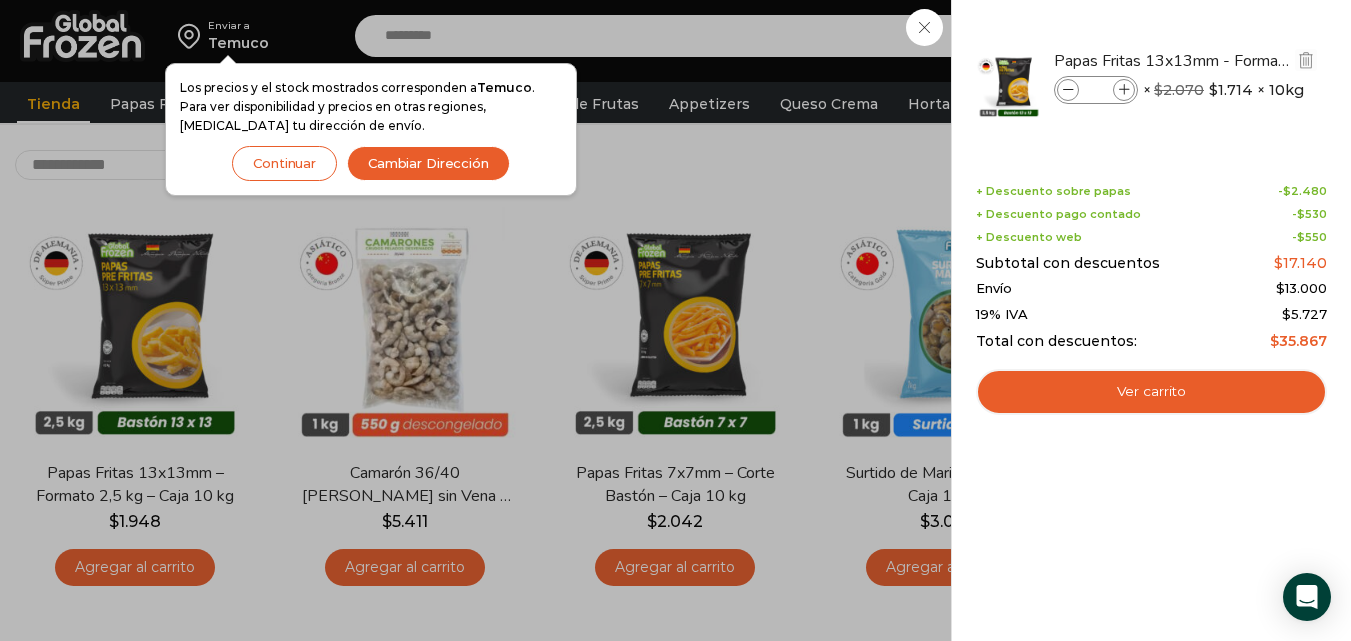 type on "*" 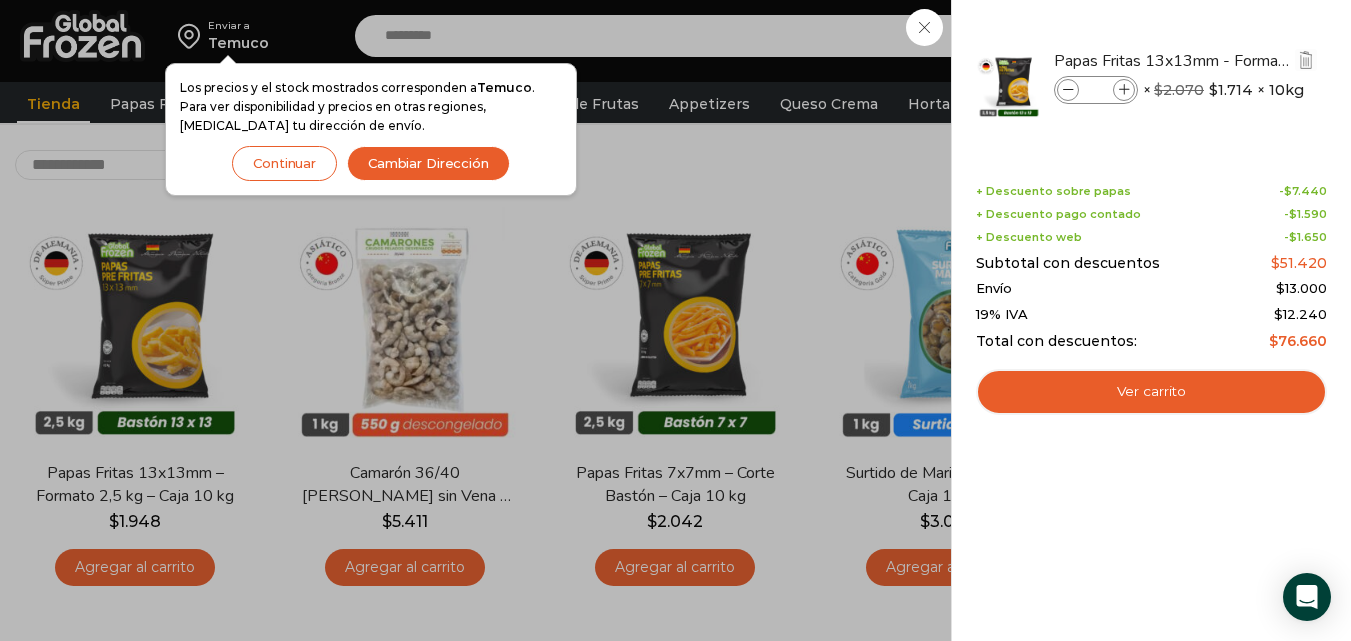 click at bounding box center (1124, 90) 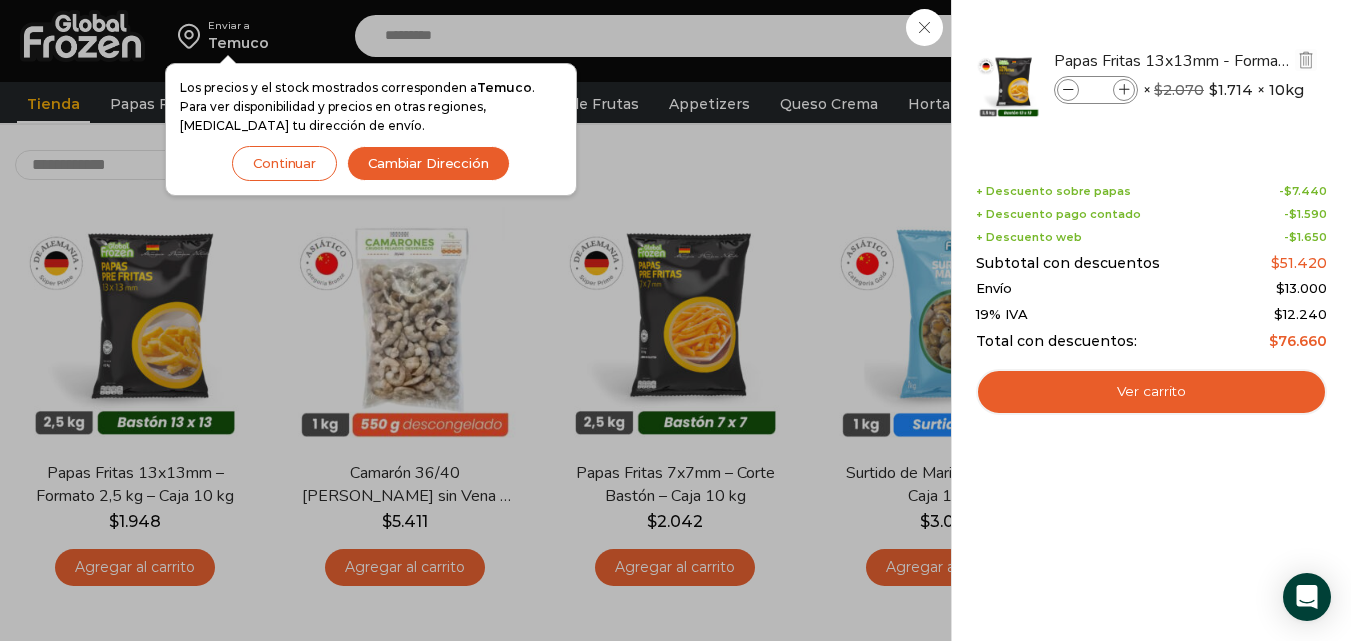 type on "*" 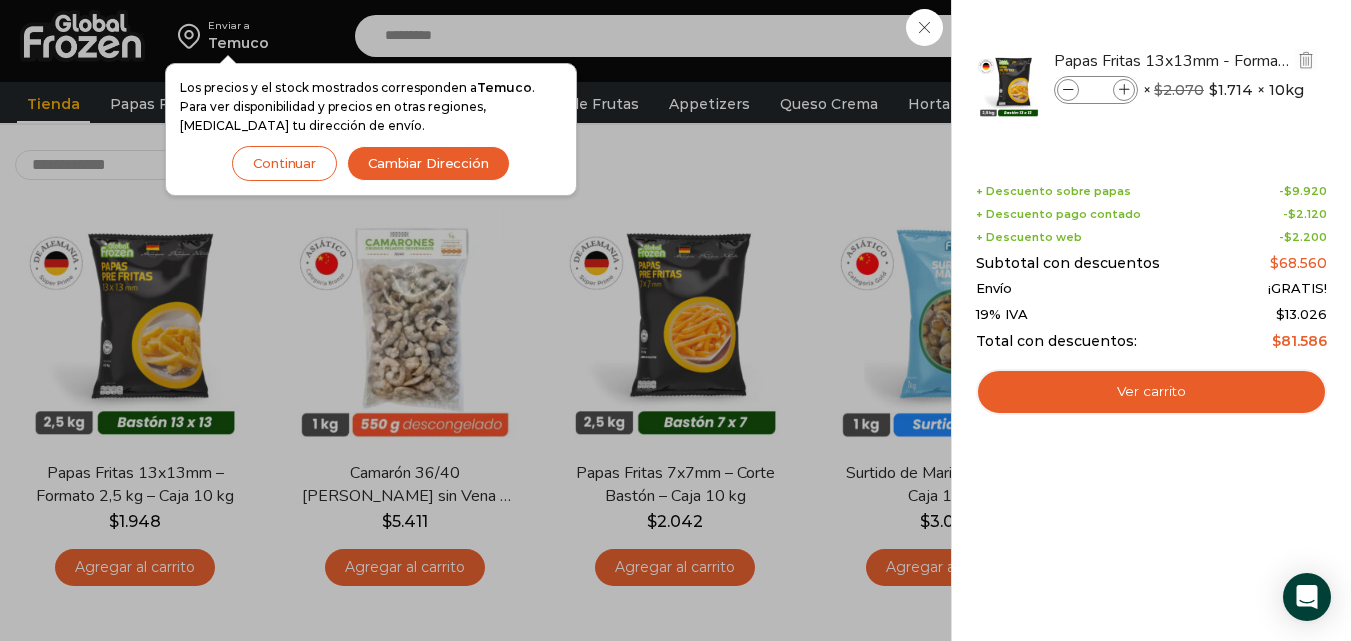 click at bounding box center [1124, 90] 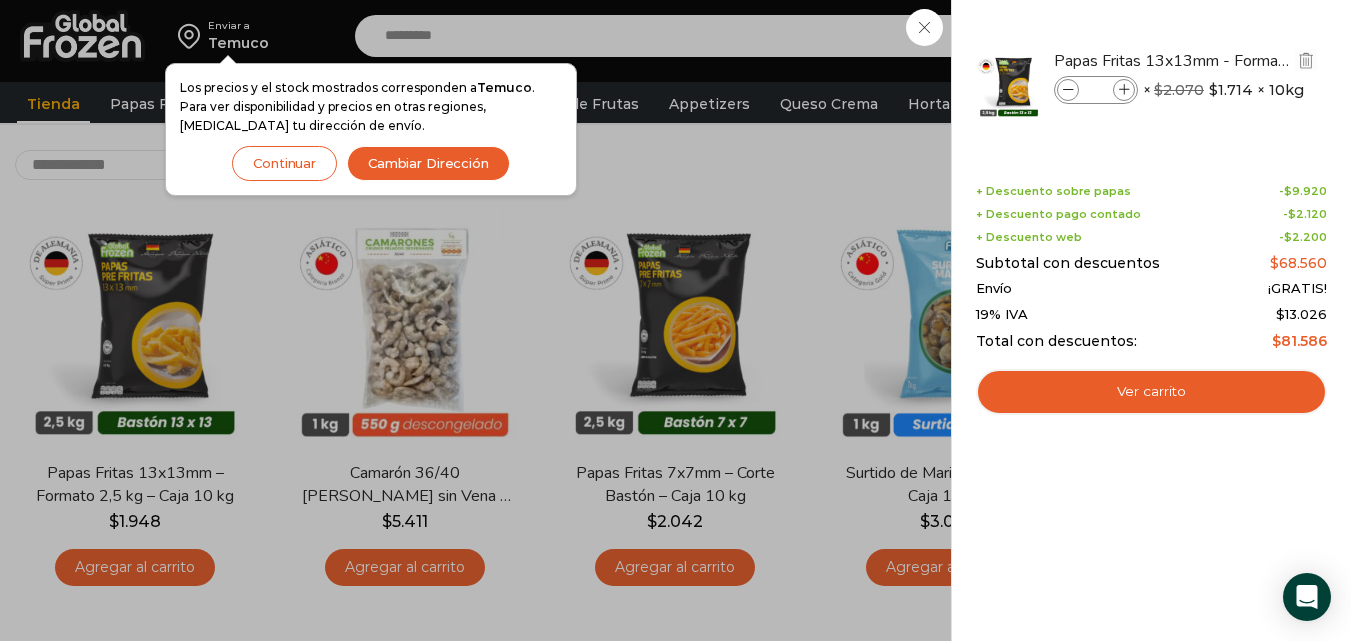 type on "*" 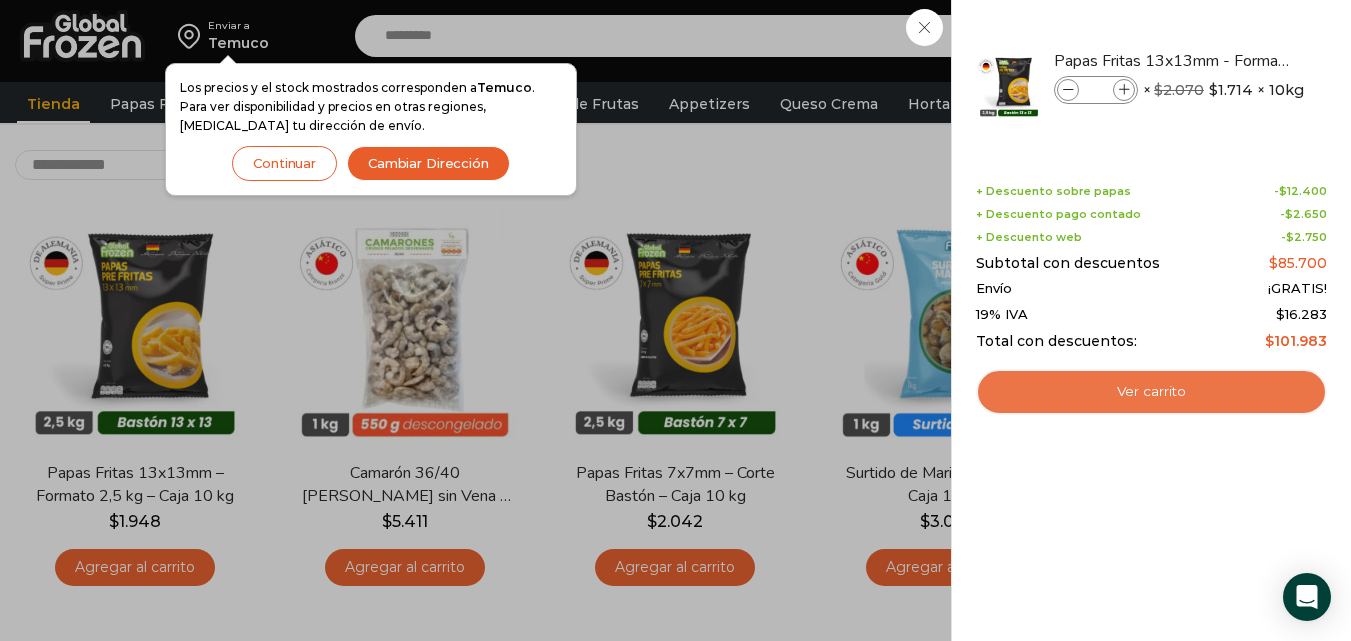 click on "Ver carrito" at bounding box center [1151, 392] 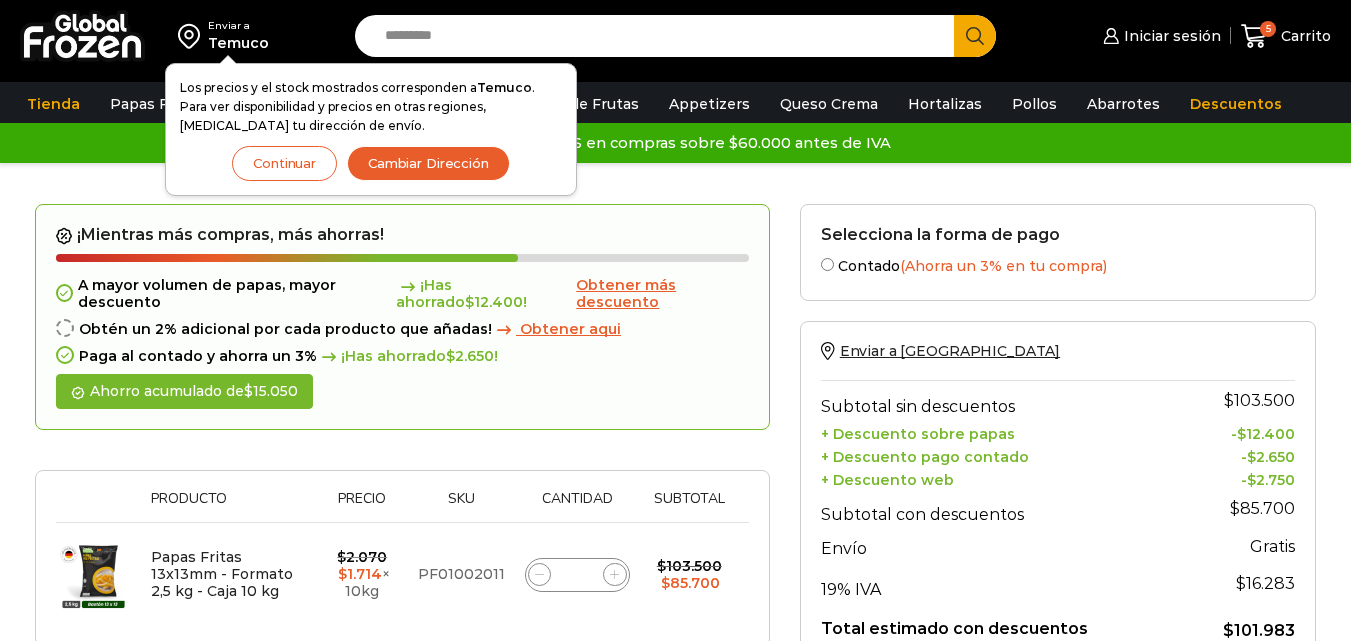 scroll, scrollTop: 0, scrollLeft: 0, axis: both 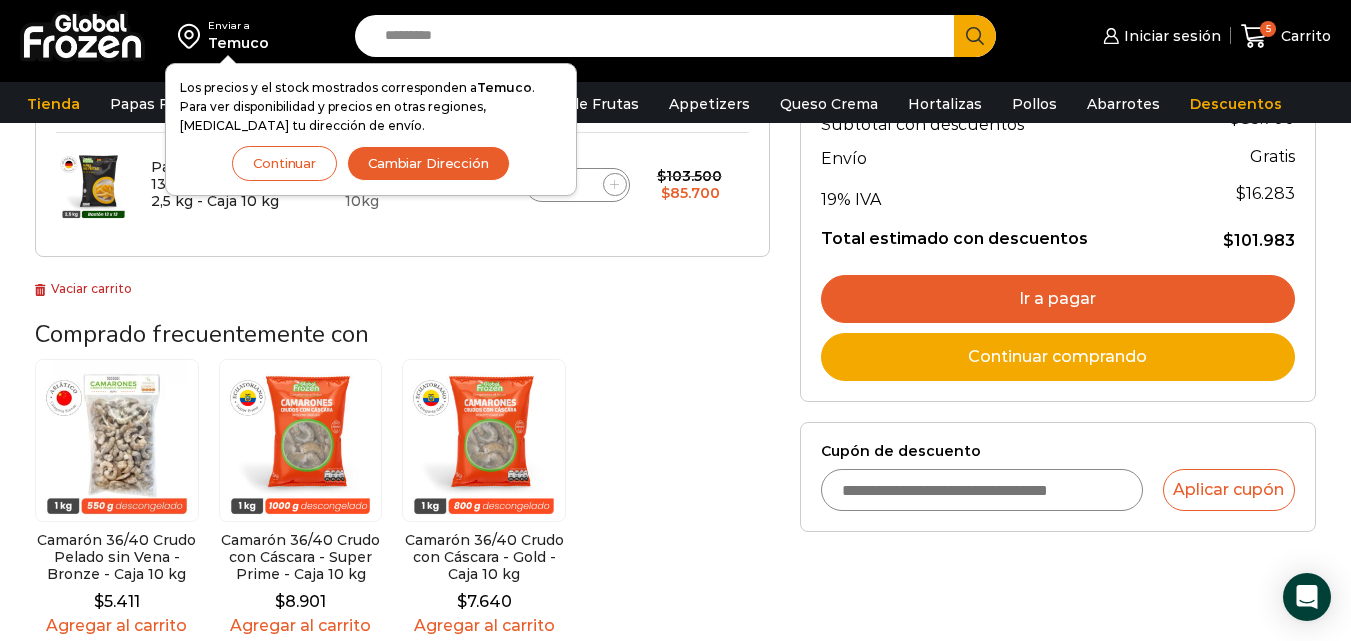 click on "Agregar al carrito" at bounding box center (484, 625) 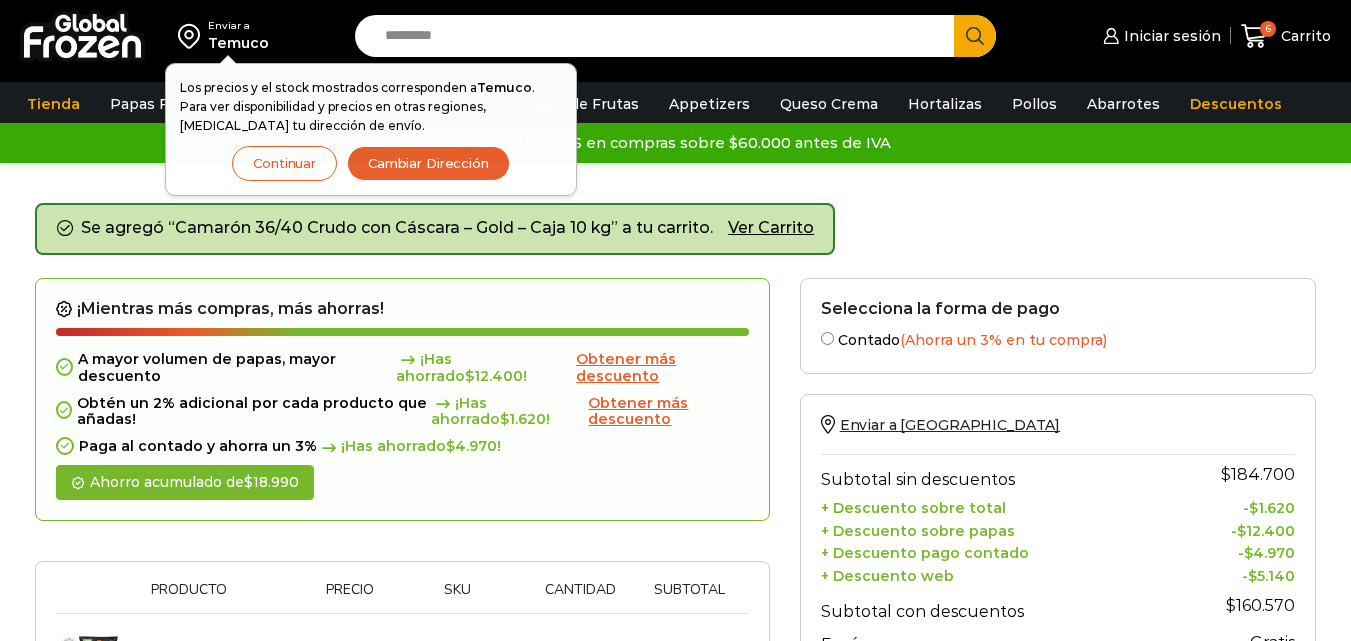 scroll, scrollTop: 0, scrollLeft: 0, axis: both 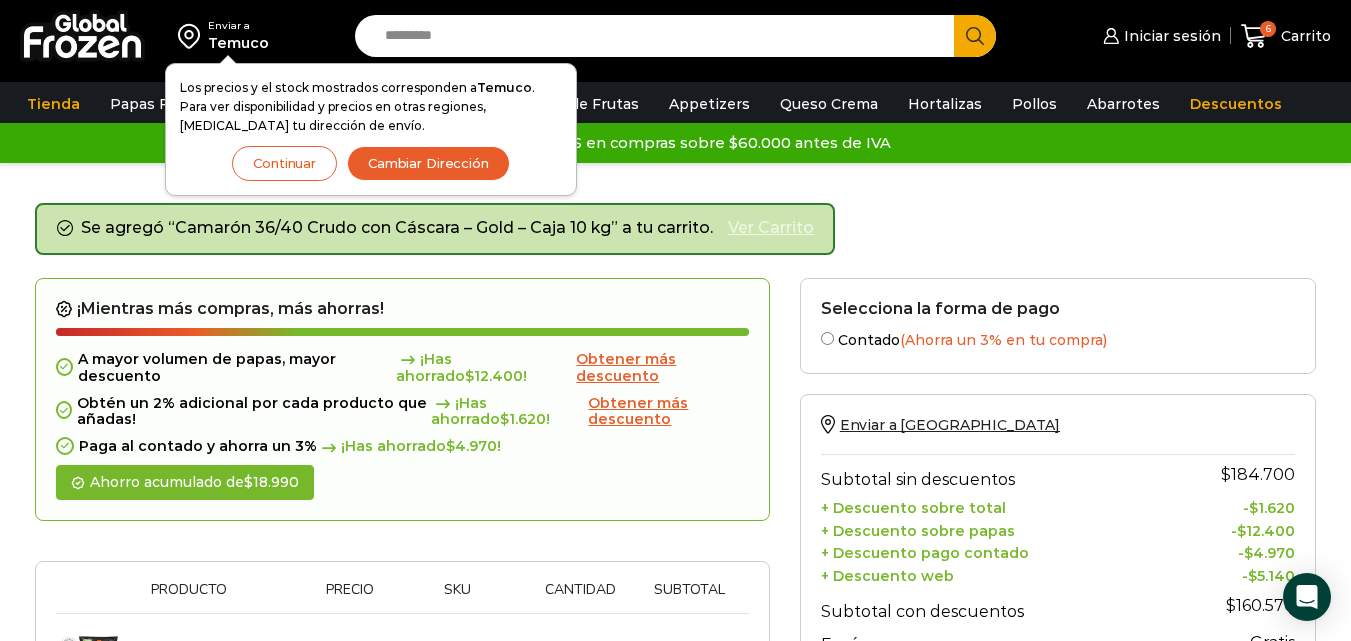 click on "Ver carrito" at bounding box center [771, 228] 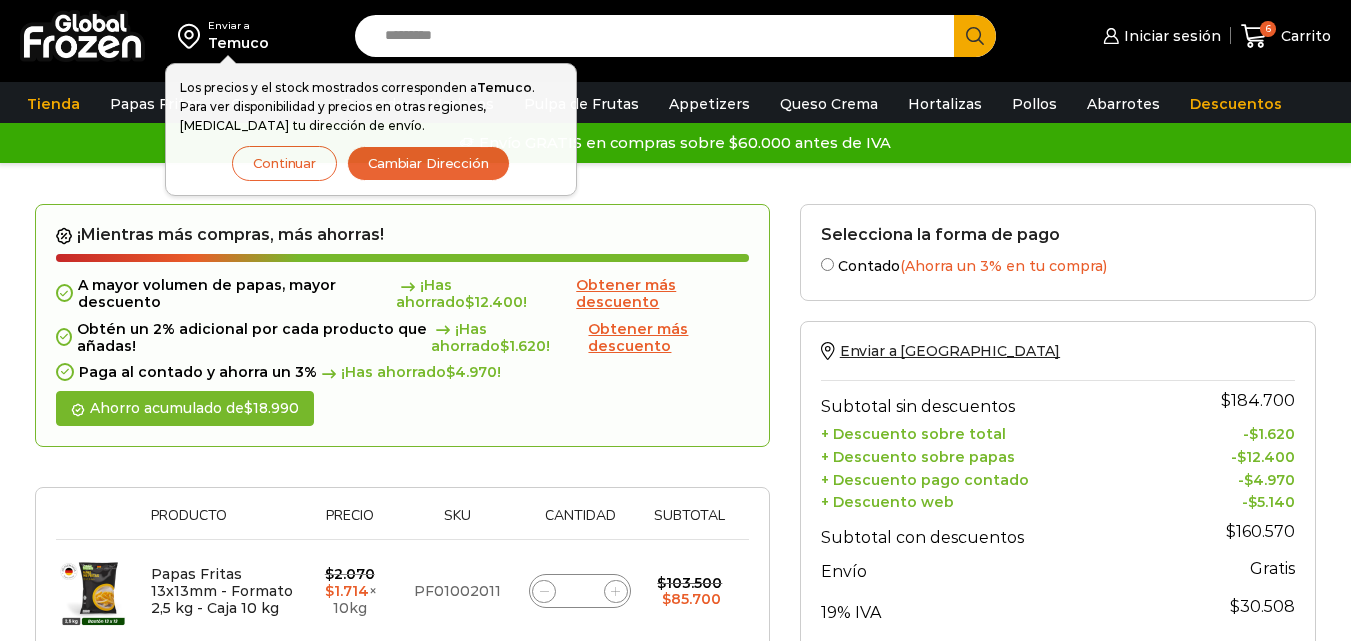 scroll, scrollTop: 0, scrollLeft: 0, axis: both 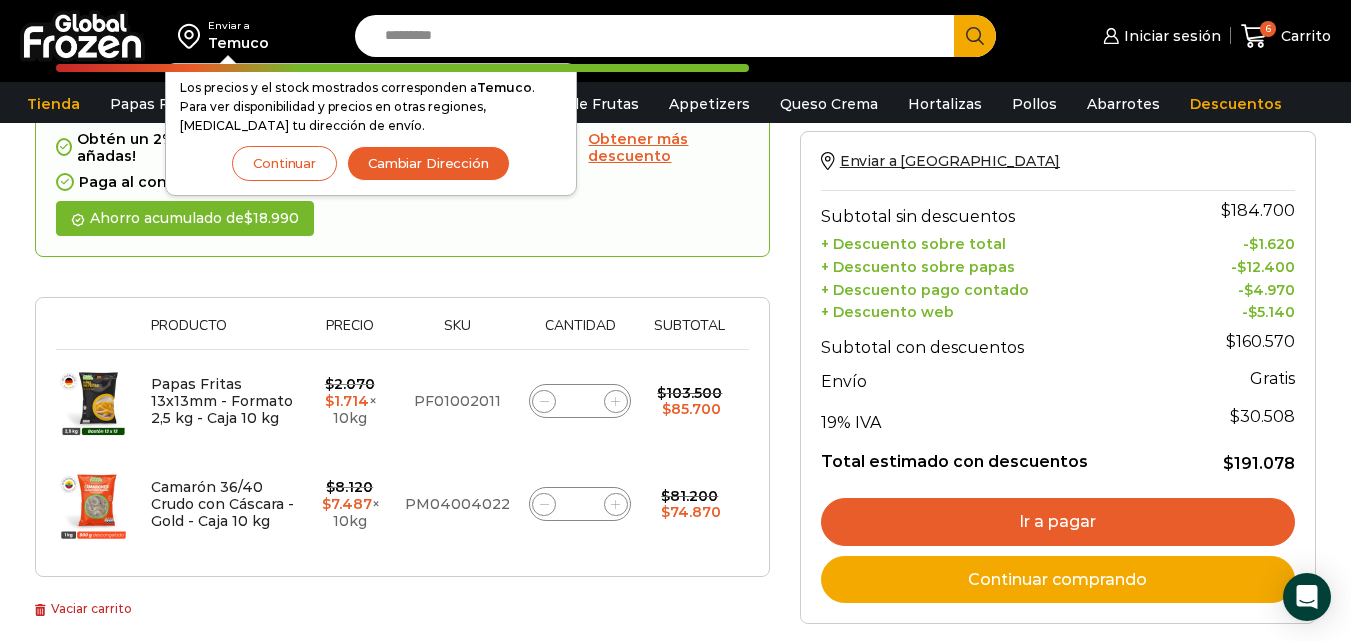 click 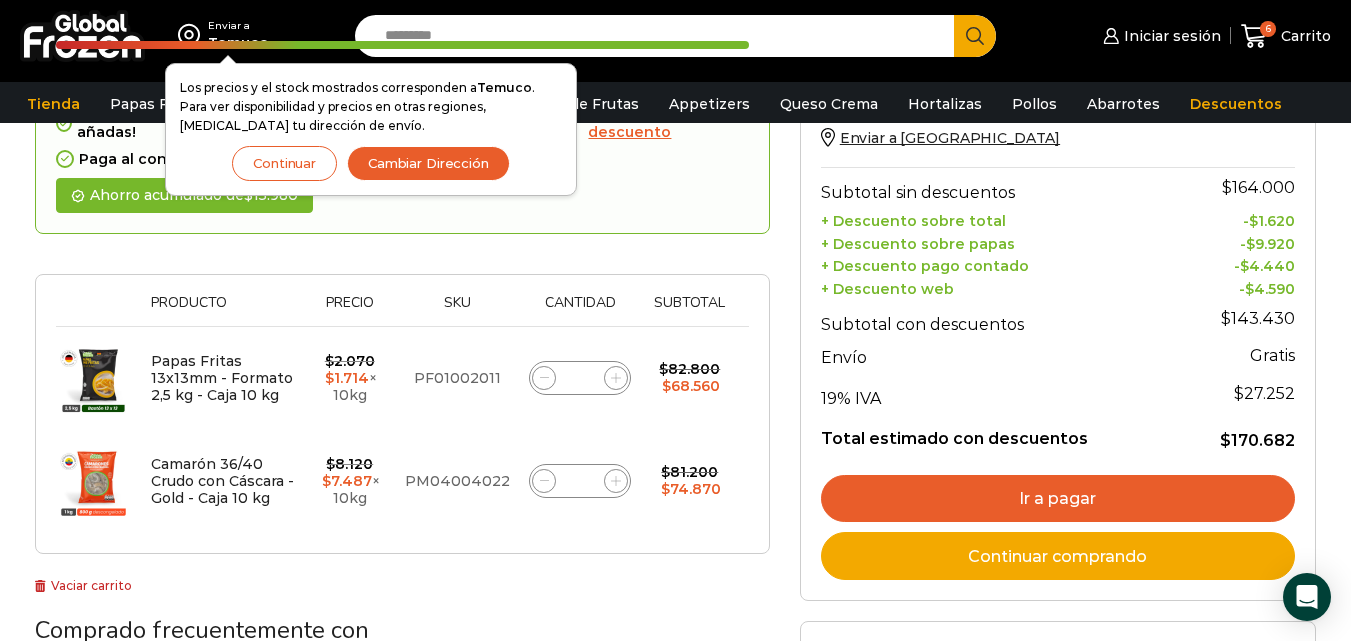 scroll, scrollTop: 313, scrollLeft: 0, axis: vertical 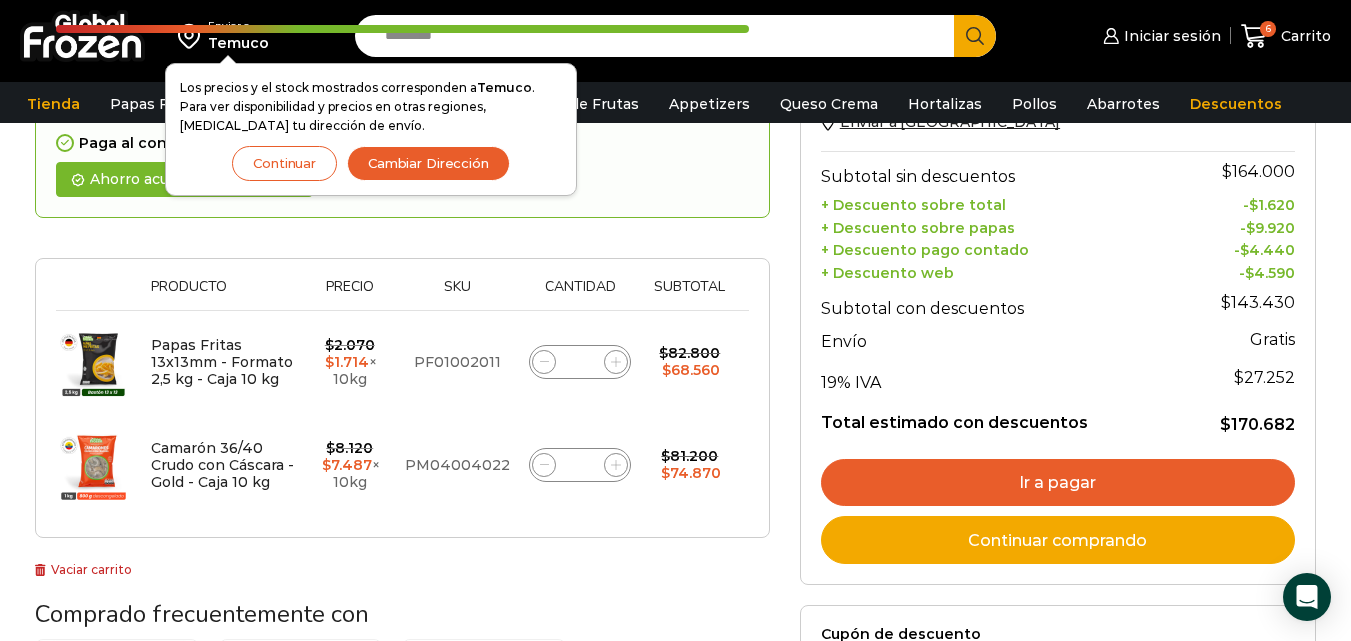 click 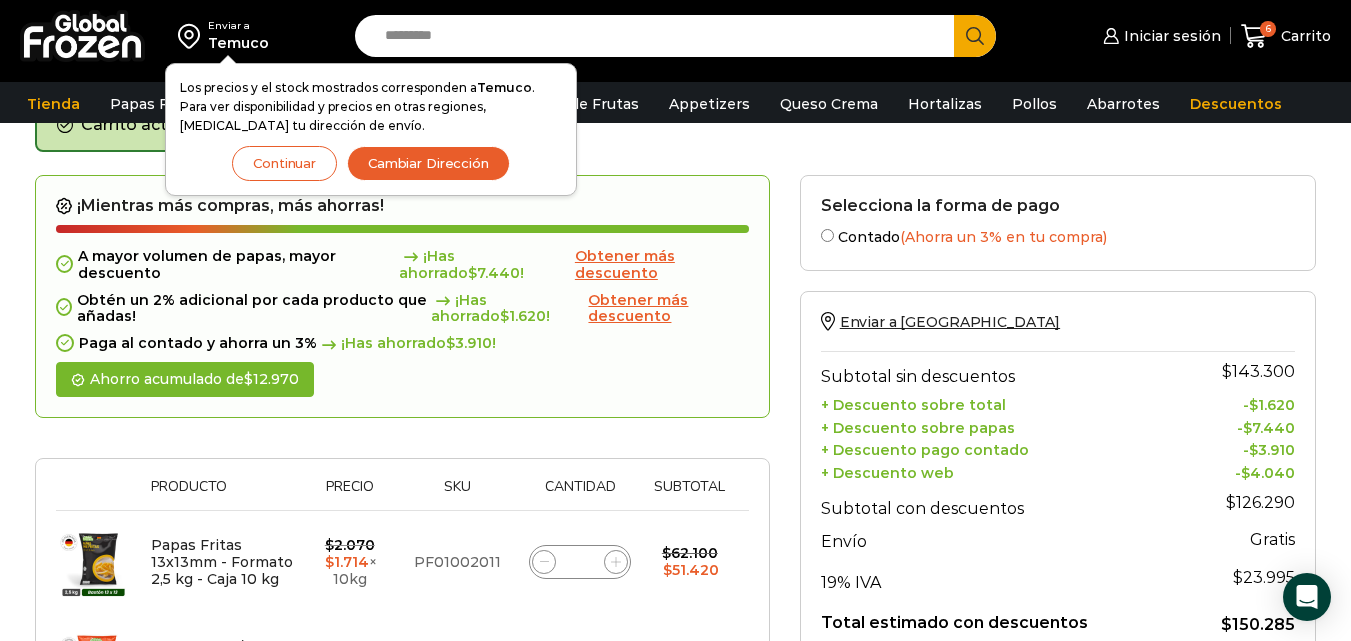 scroll, scrollTop: 213, scrollLeft: 0, axis: vertical 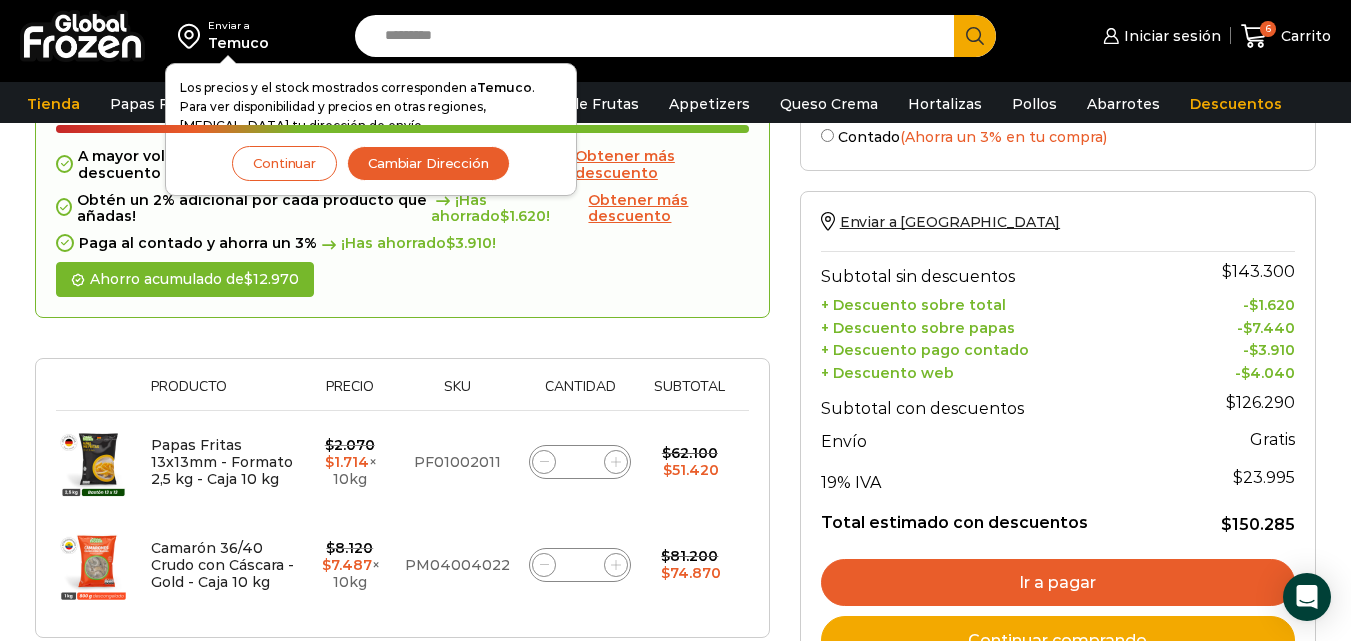 click 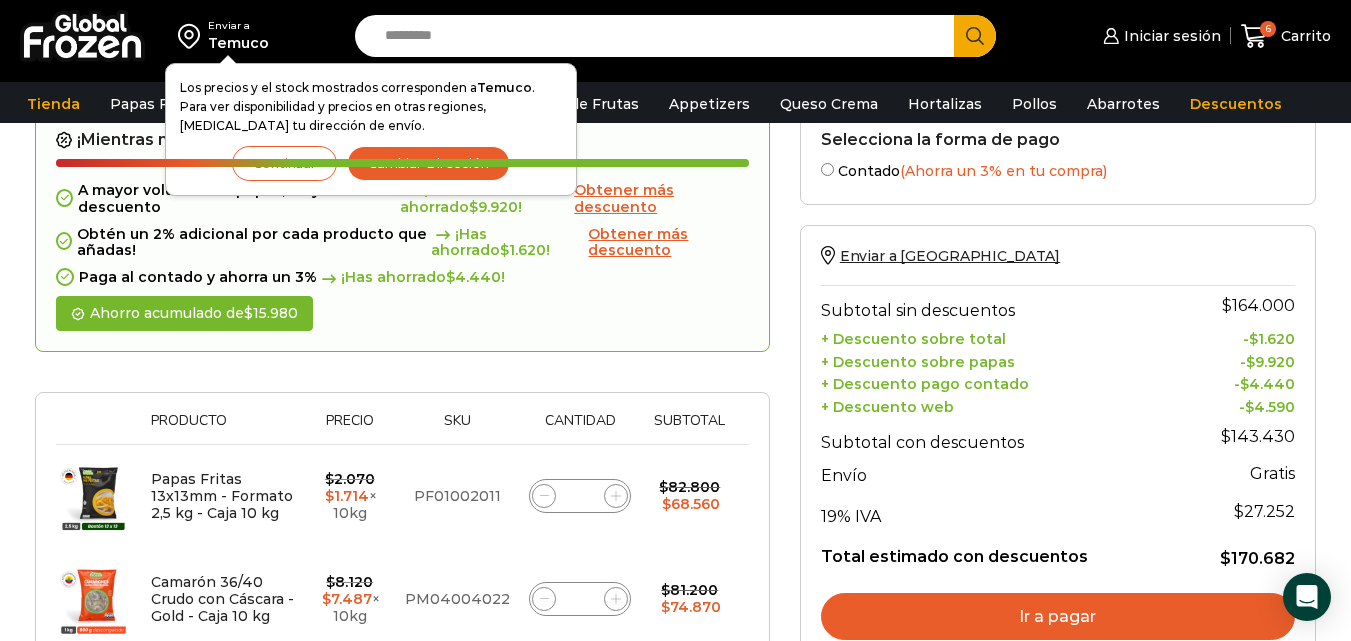 scroll, scrollTop: 313, scrollLeft: 0, axis: vertical 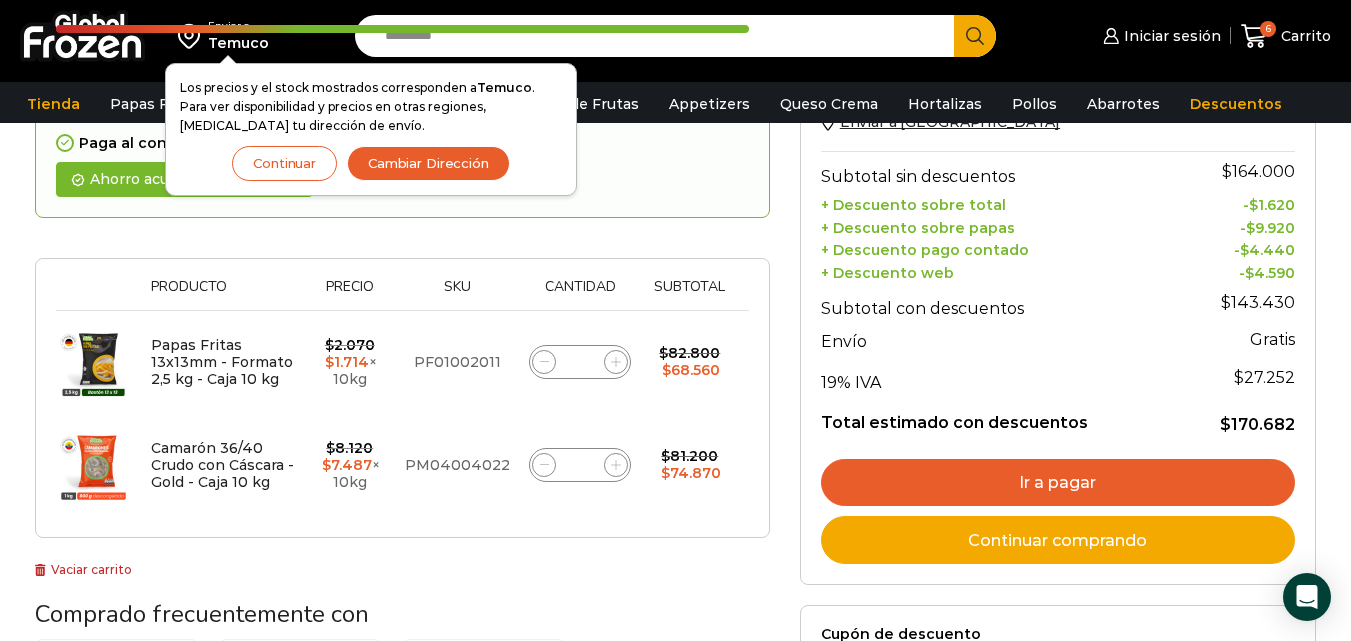 click 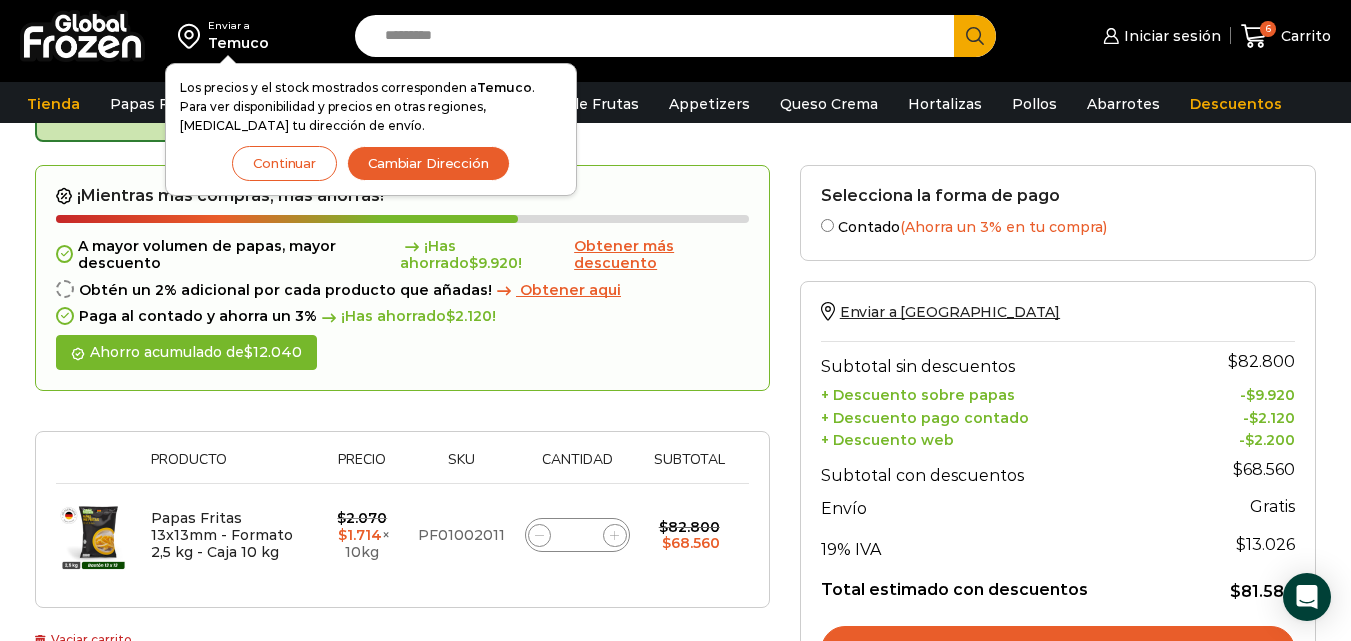 scroll, scrollTop: 113, scrollLeft: 0, axis: vertical 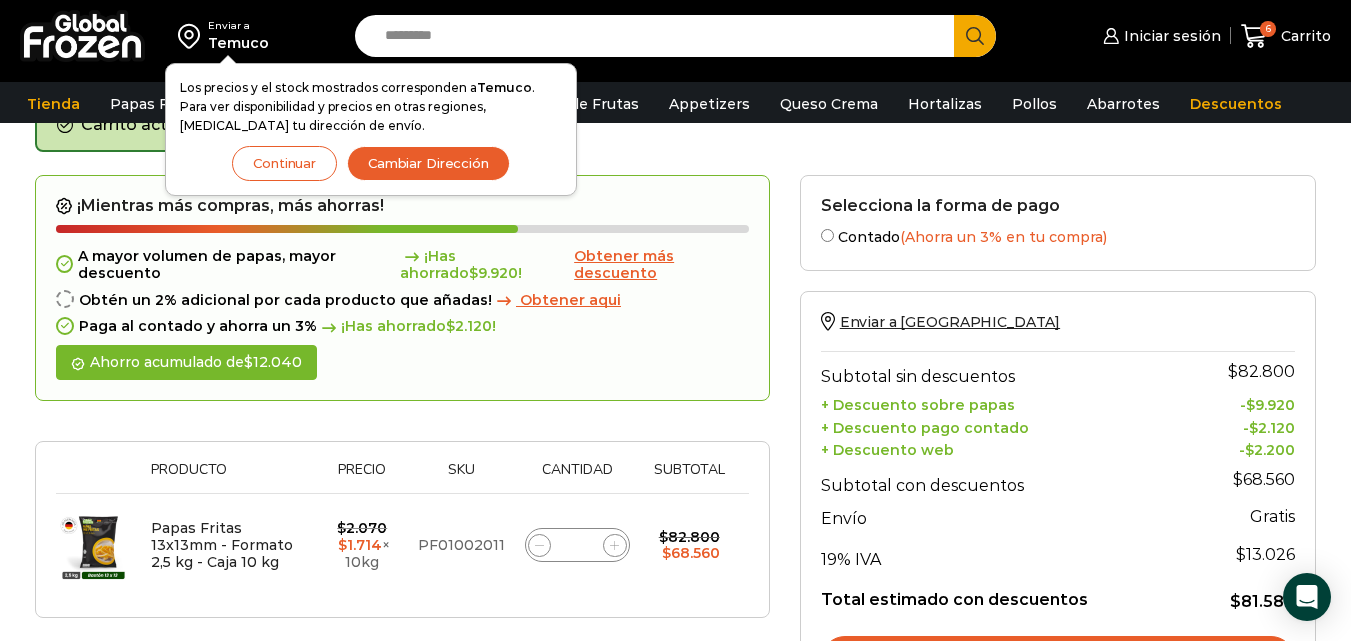 click 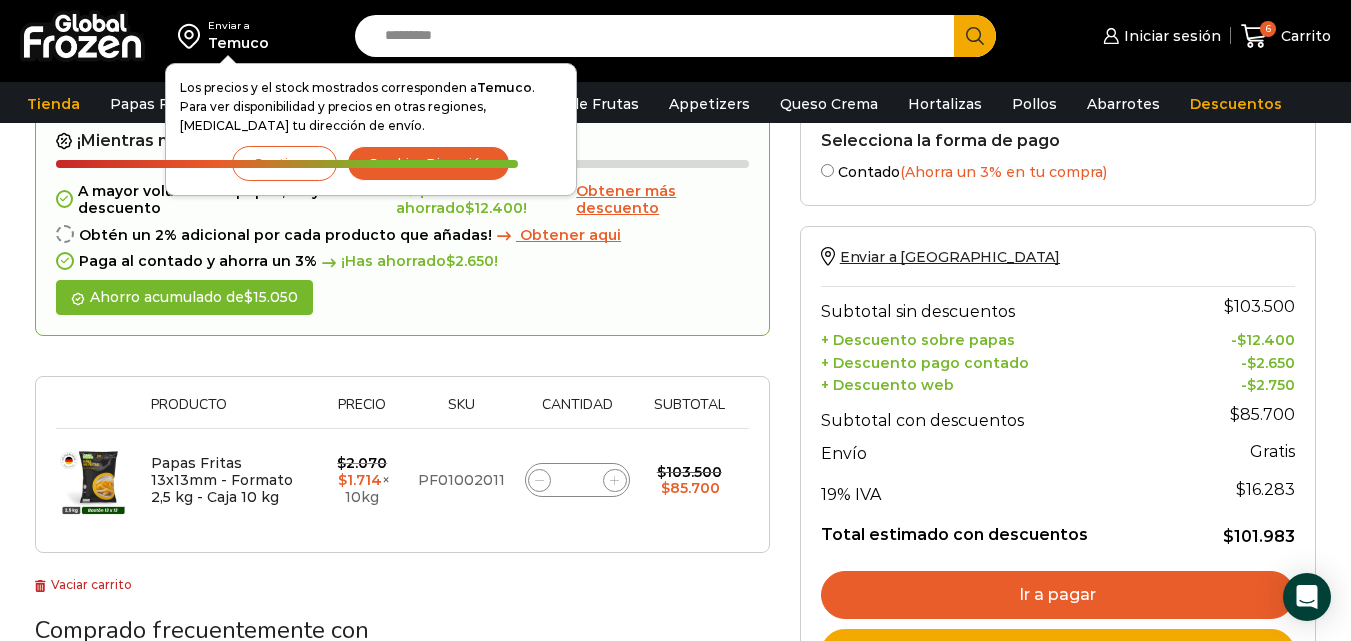 scroll, scrollTop: 213, scrollLeft: 0, axis: vertical 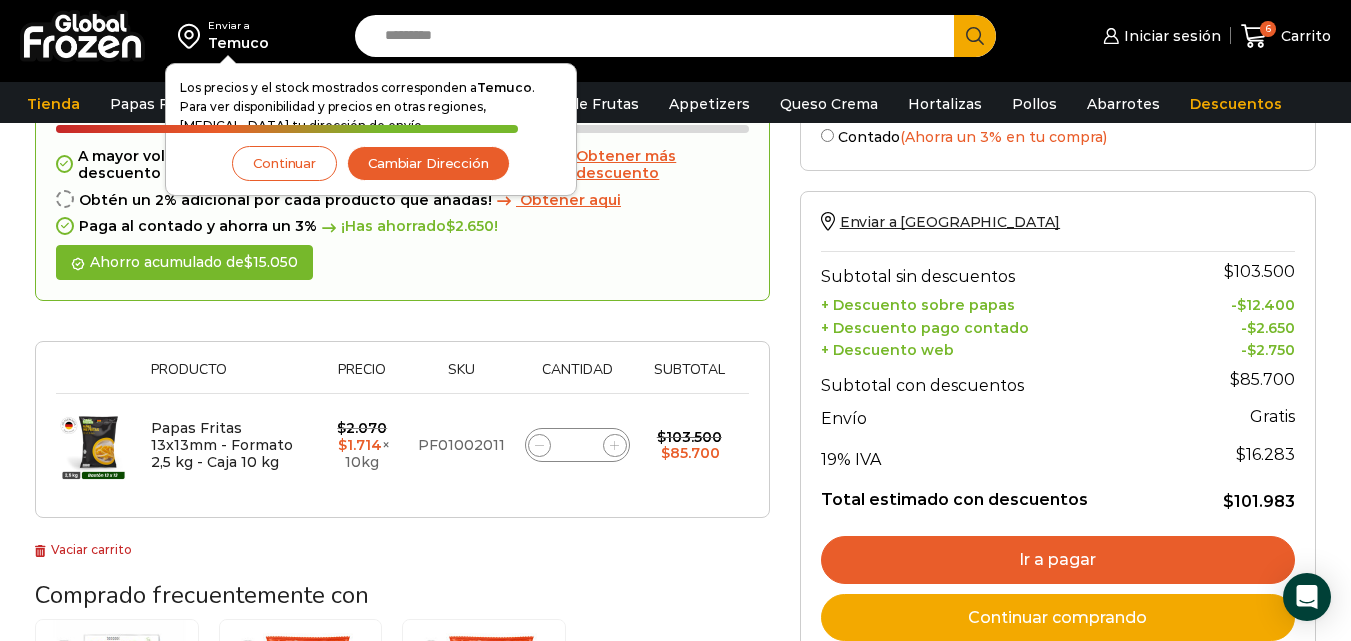 click on "Ir a pagar" at bounding box center (1058, 560) 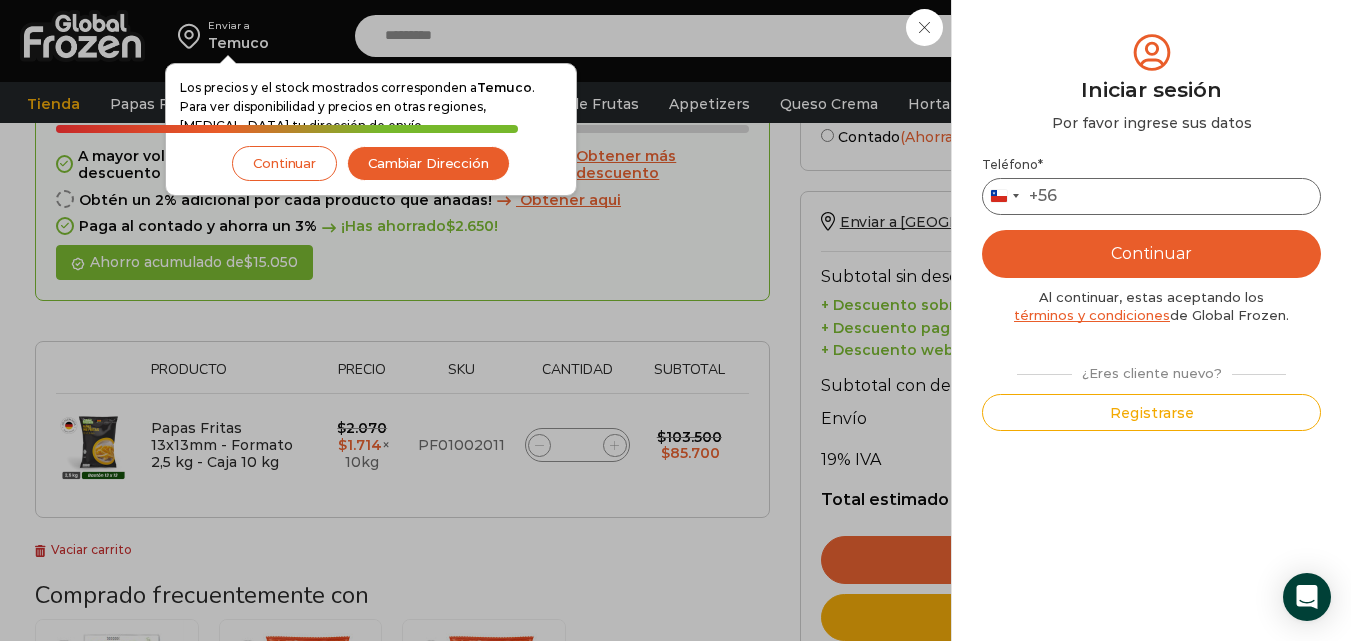 click on "Teléfono
*" at bounding box center (1151, 196) 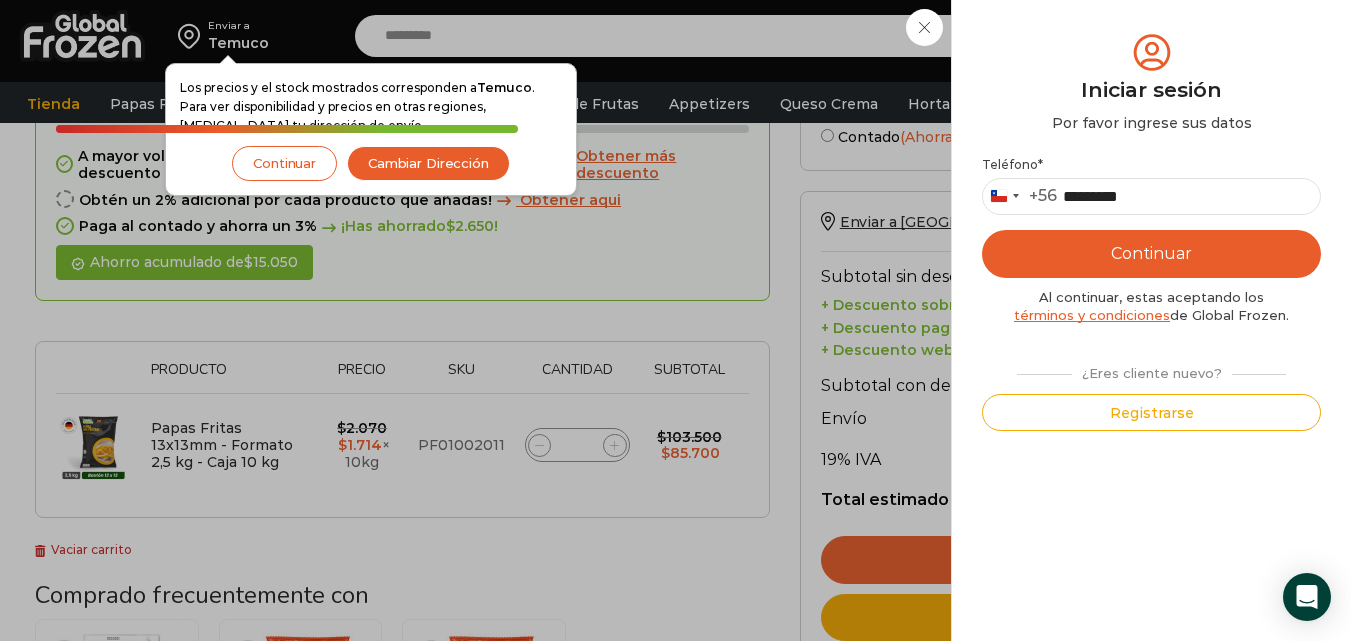 click on "Continuar" at bounding box center (1151, 254) 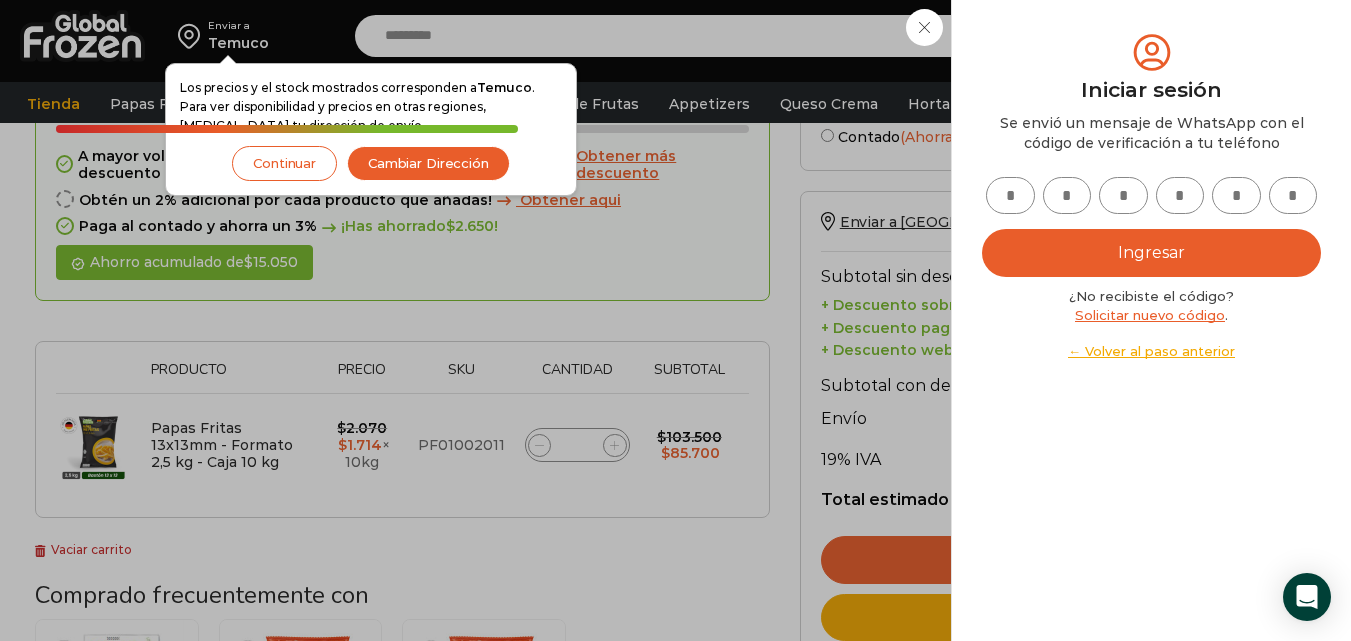 click at bounding box center [1151, 195] 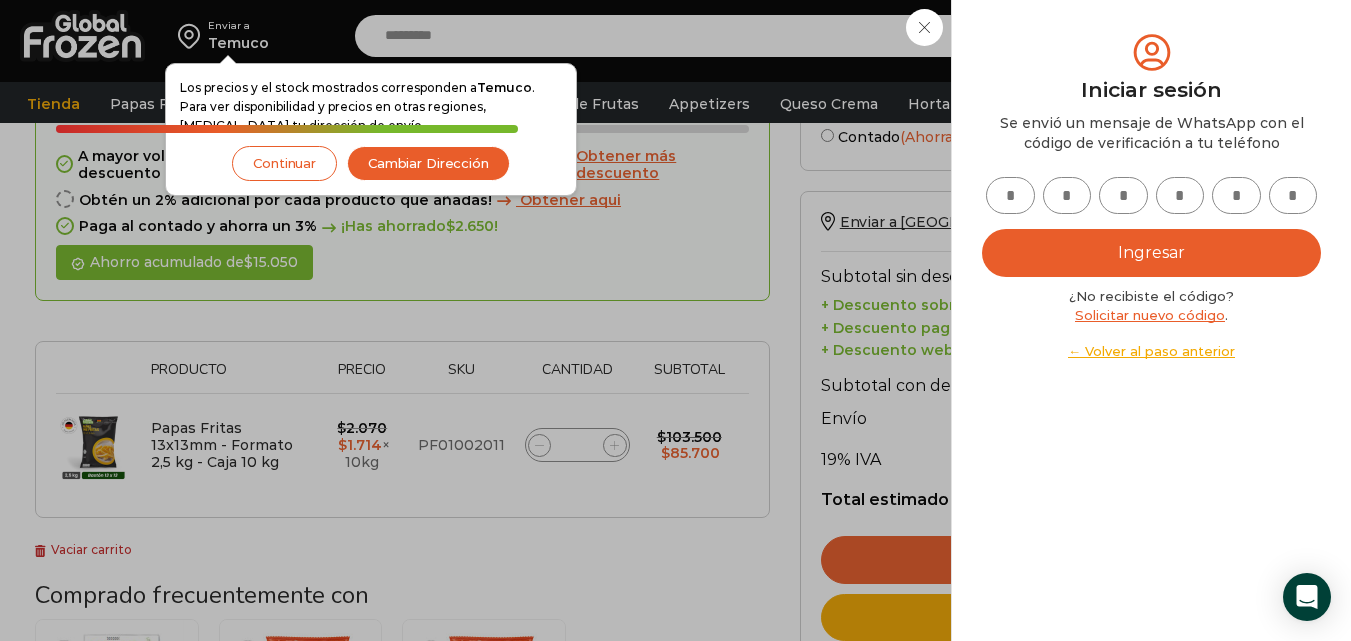click at bounding box center [1010, 195] 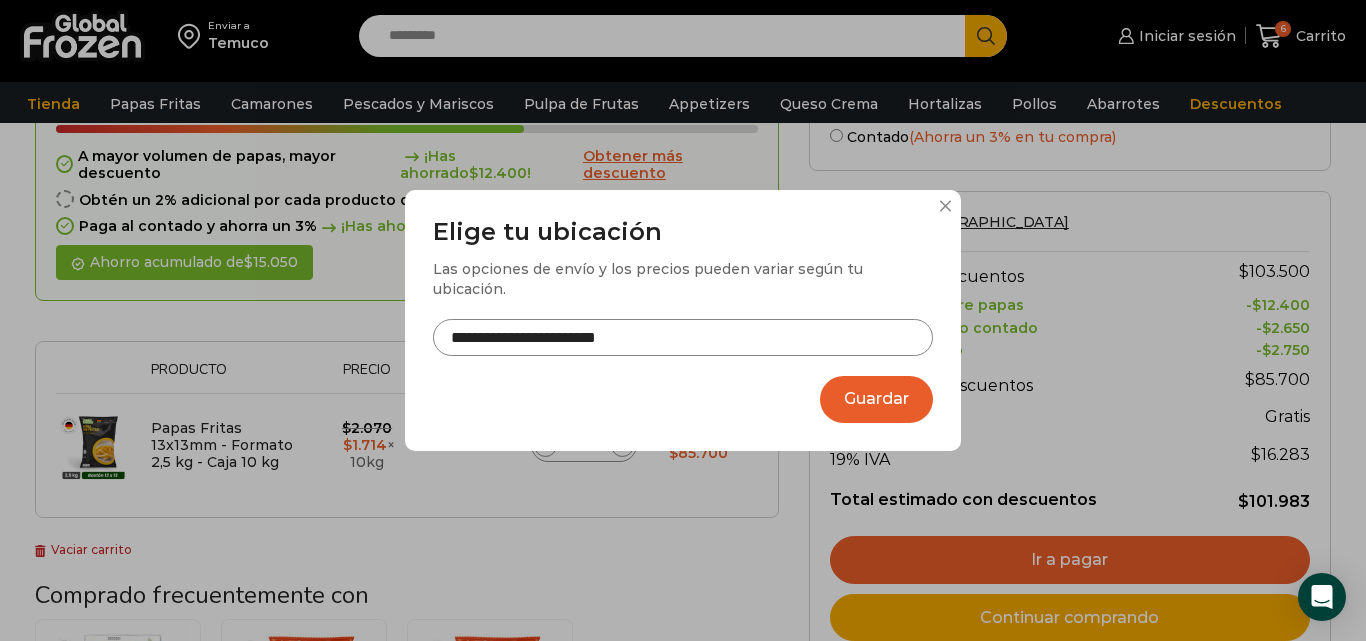 click on "Guardar" at bounding box center [876, 399] 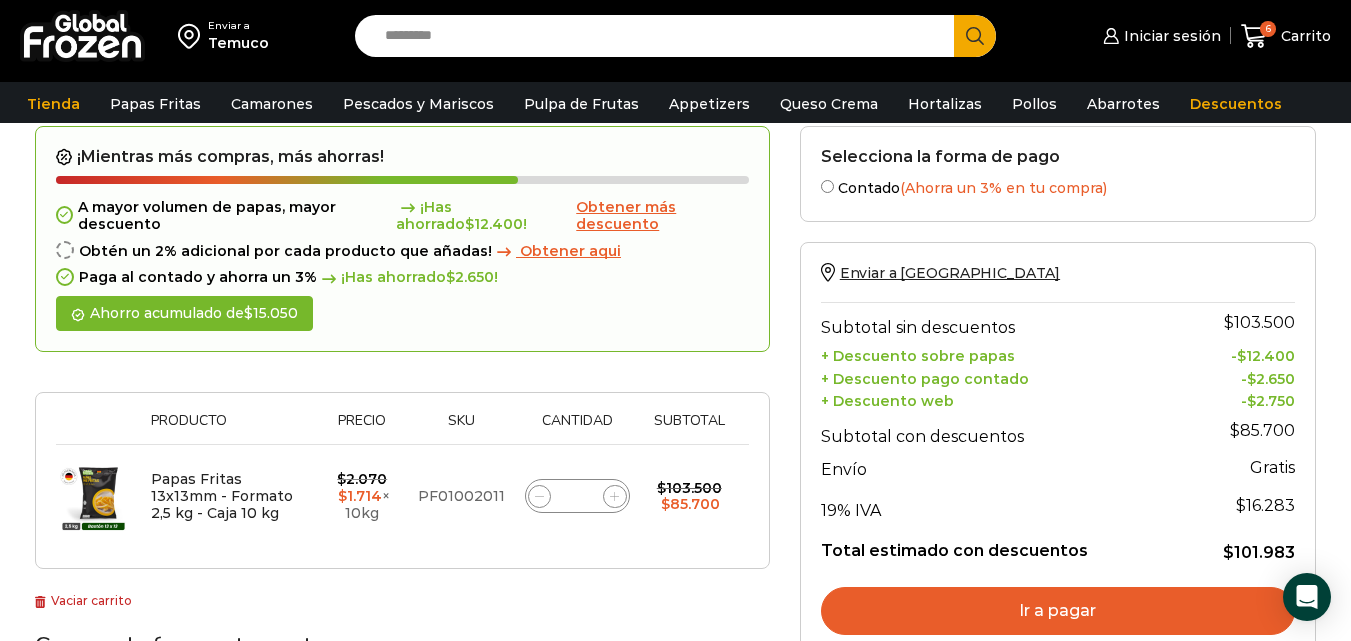 scroll, scrollTop: 213, scrollLeft: 0, axis: vertical 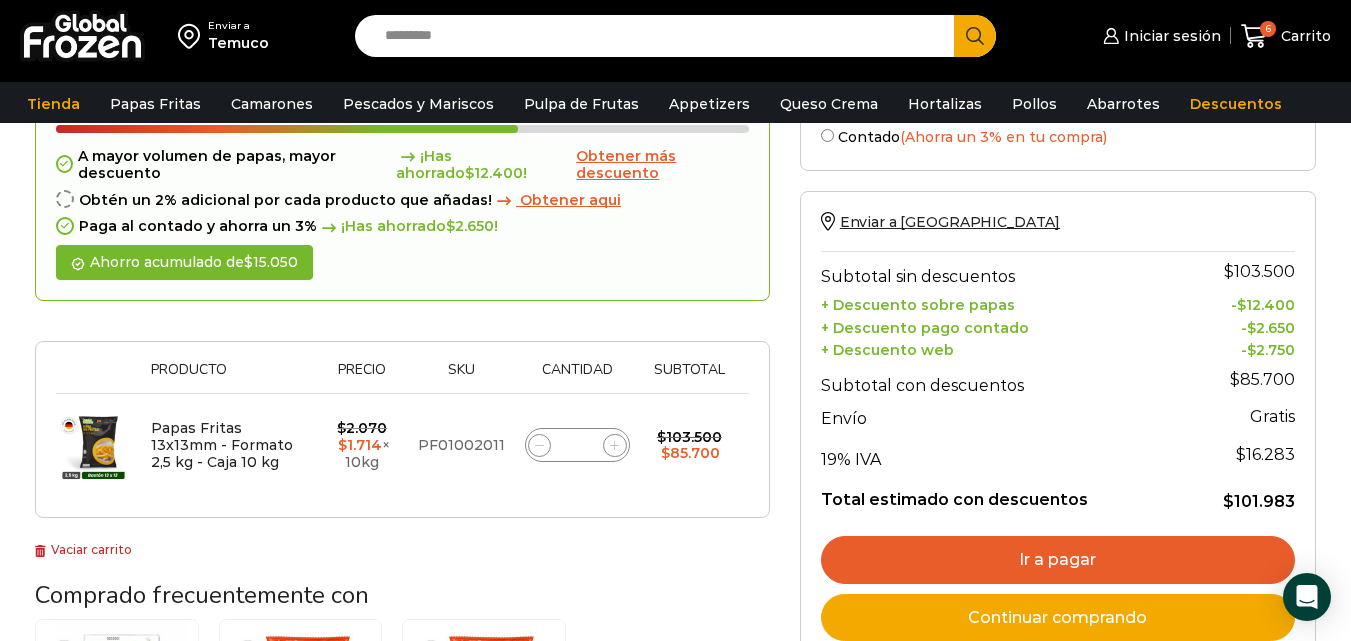 click on "Ir a pagar" at bounding box center [1058, 560] 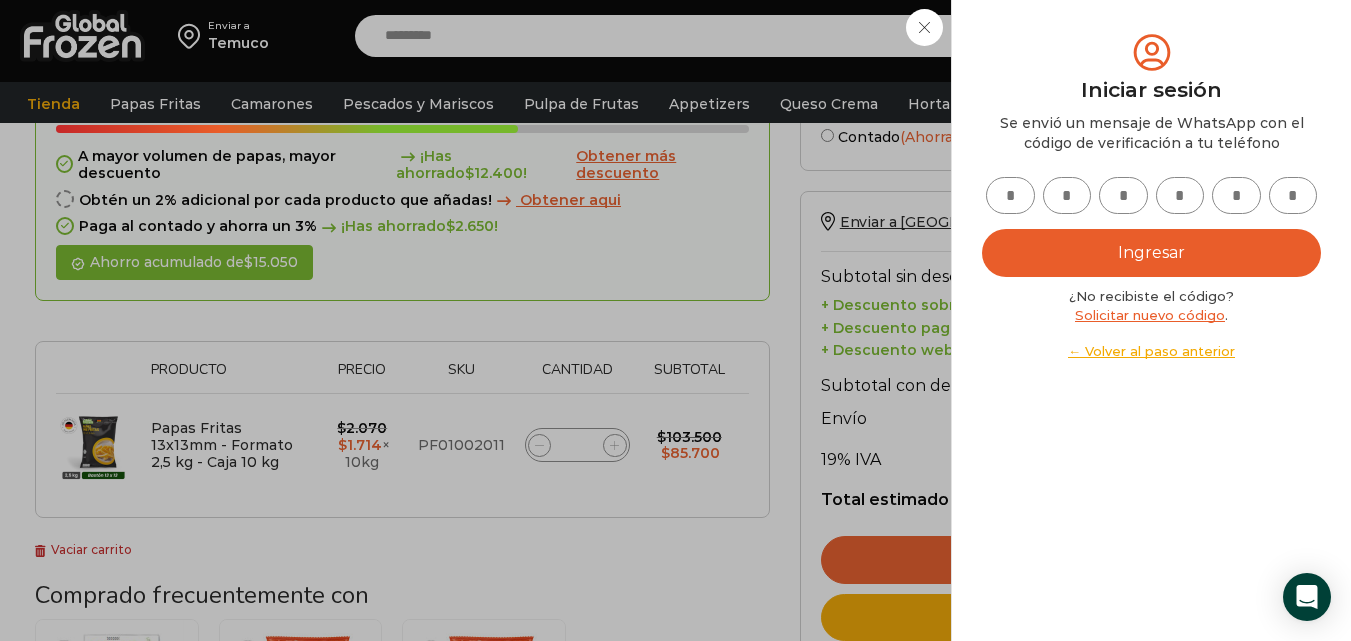click at bounding box center (1010, 195) 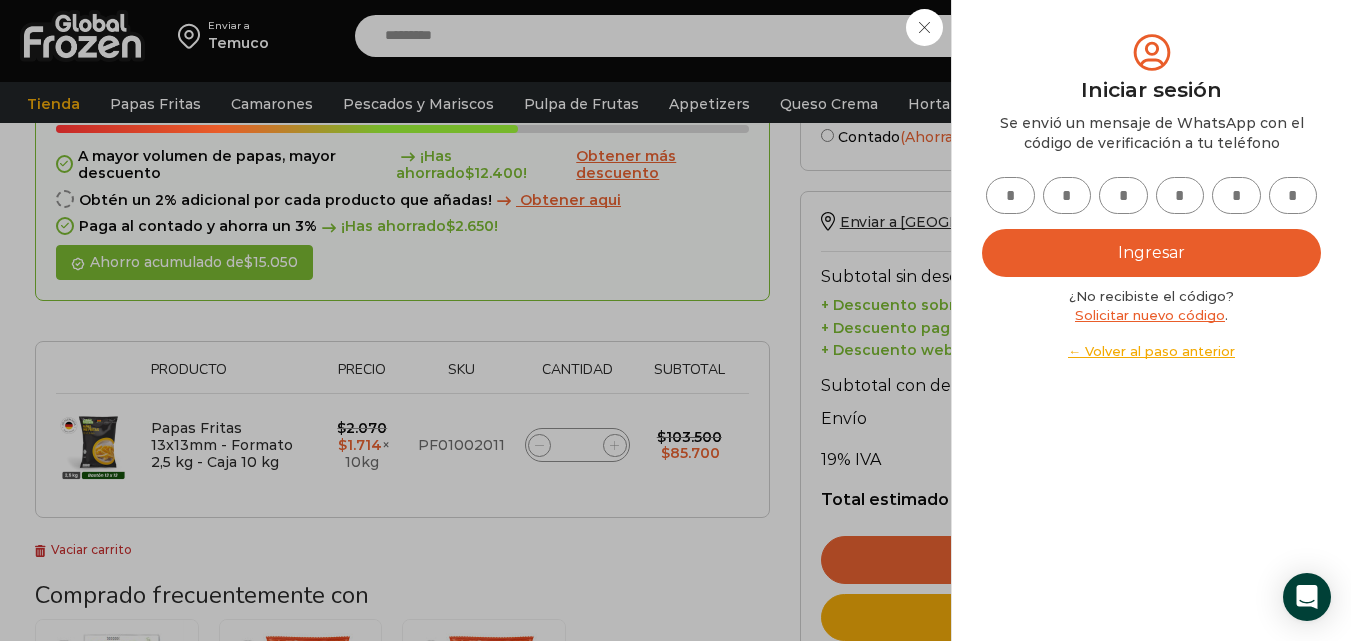 type on "*" 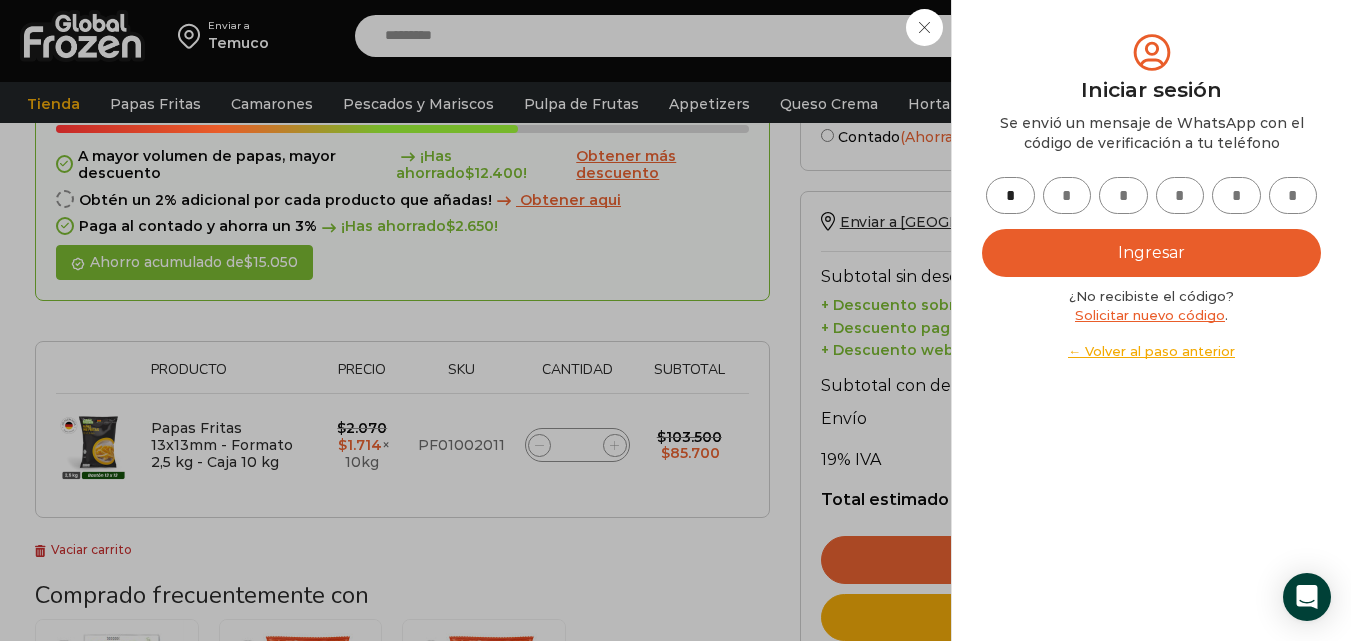 type on "*" 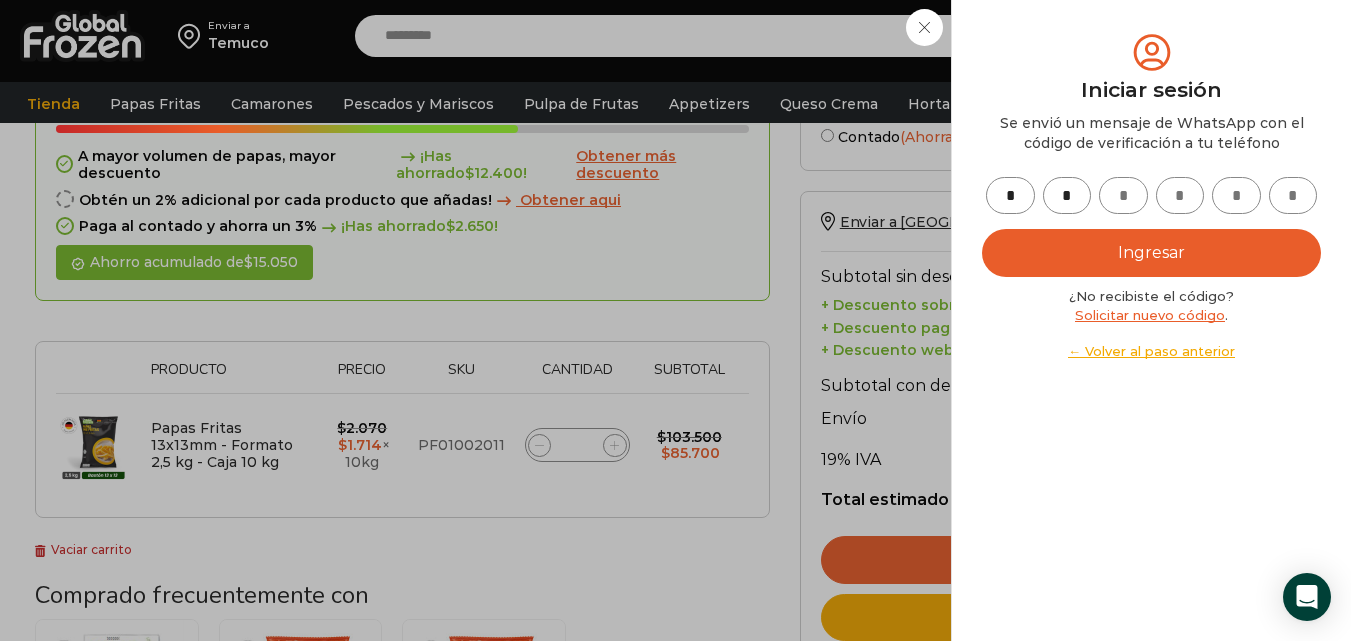 type on "*" 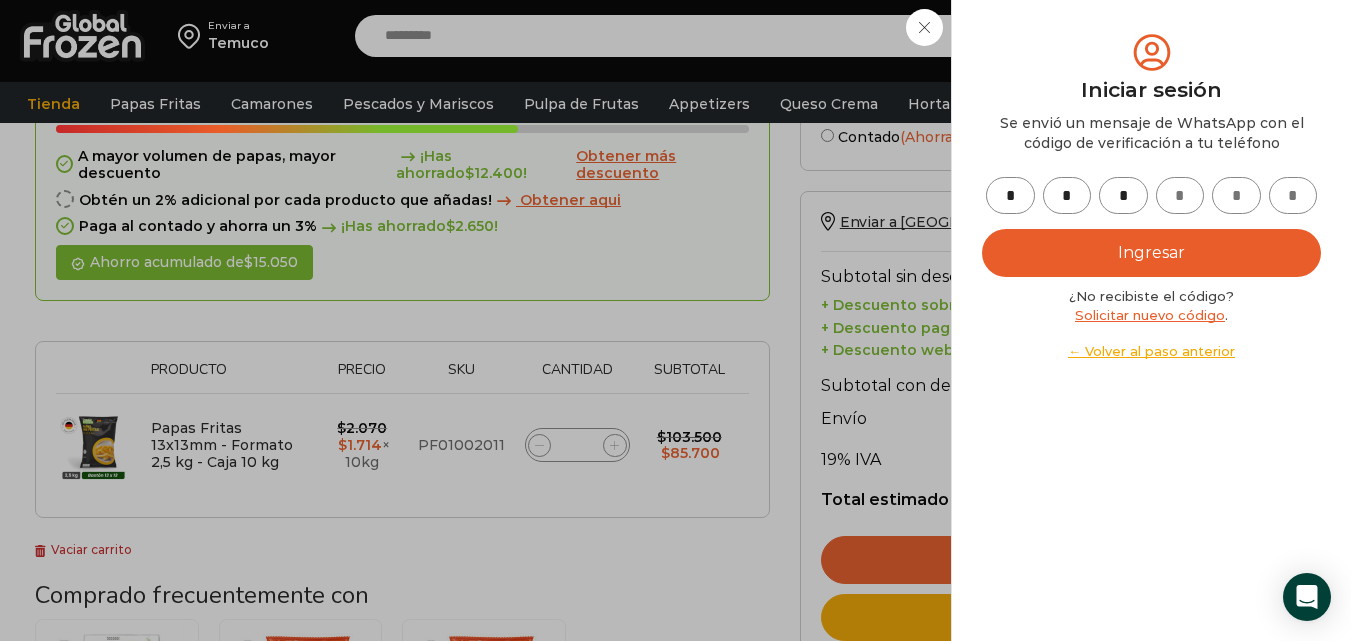 type on "*" 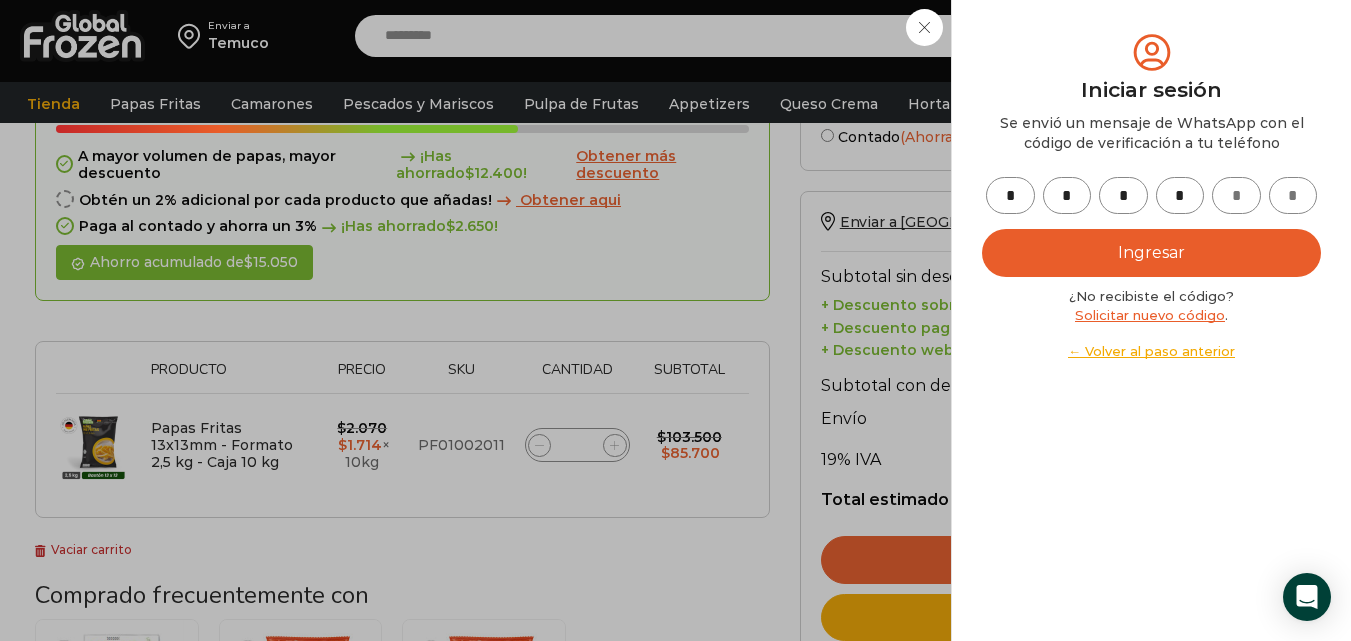 type on "*" 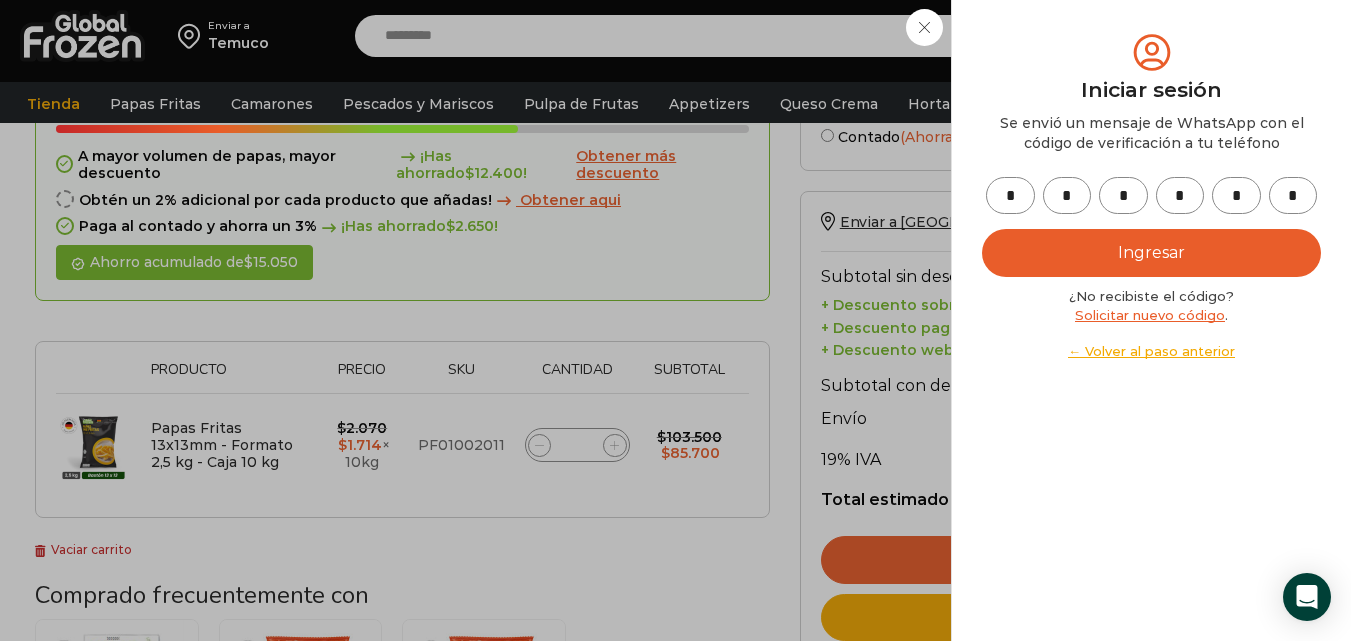 type on "*" 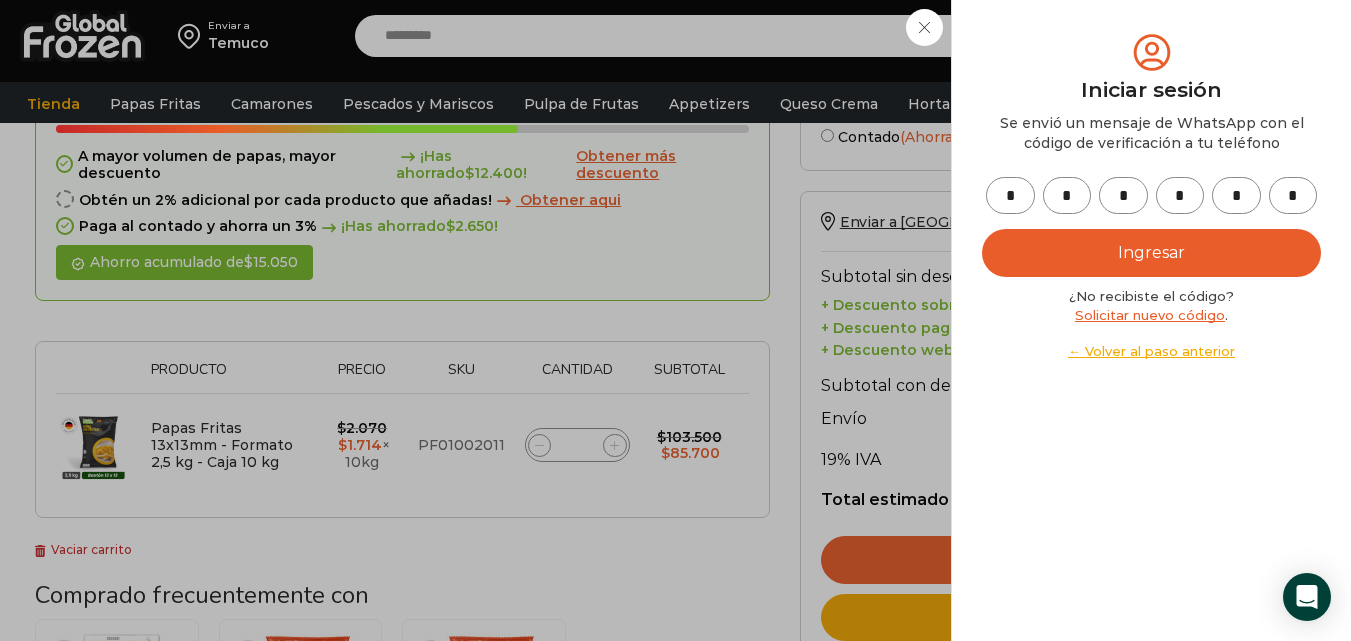 scroll, scrollTop: 313, scrollLeft: 0, axis: vertical 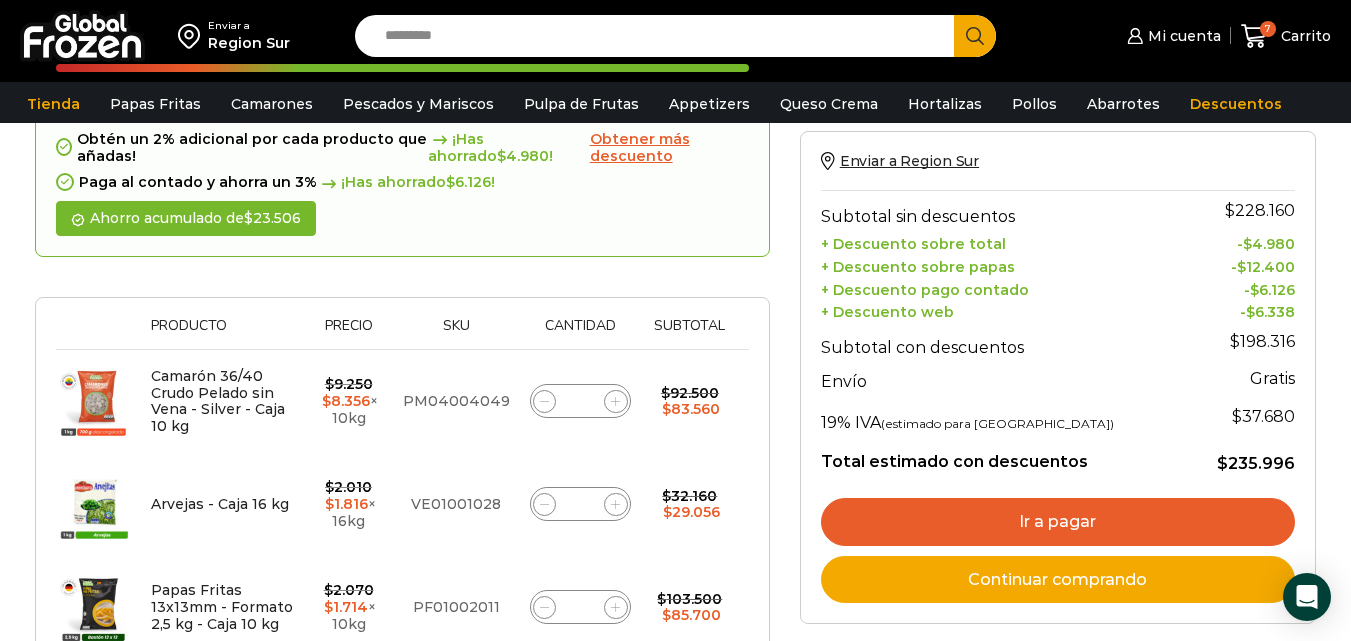 click 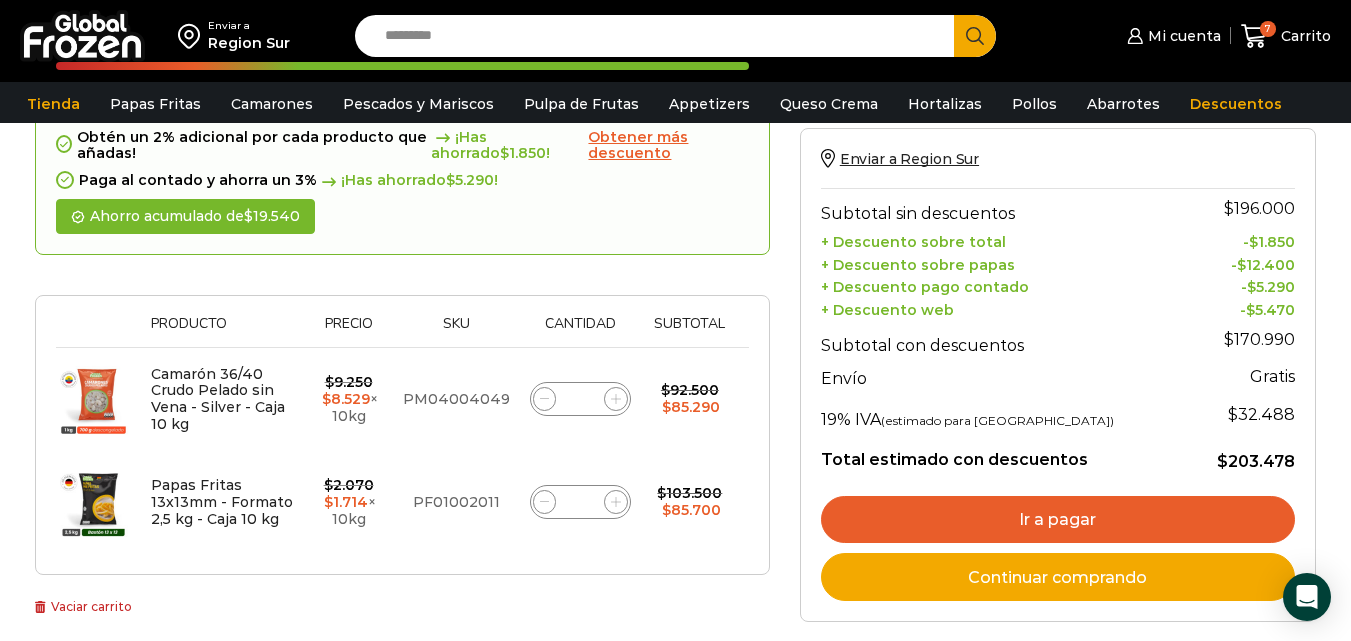 scroll, scrollTop: 313, scrollLeft: 0, axis: vertical 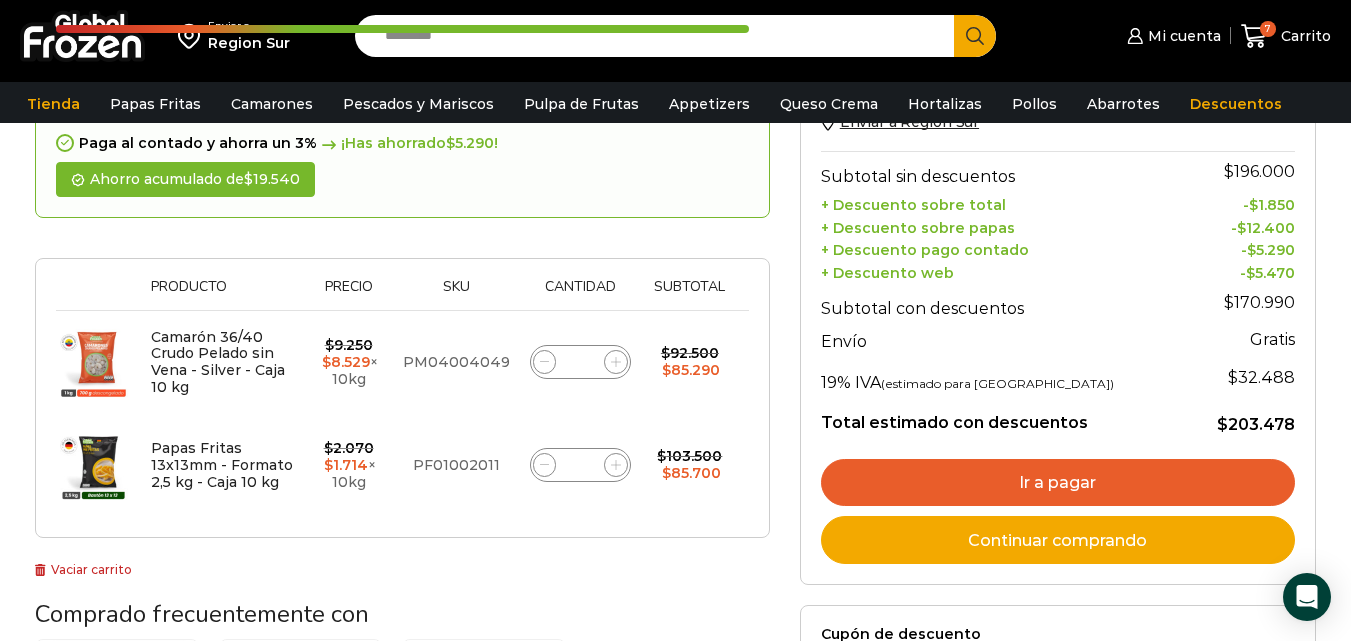 click 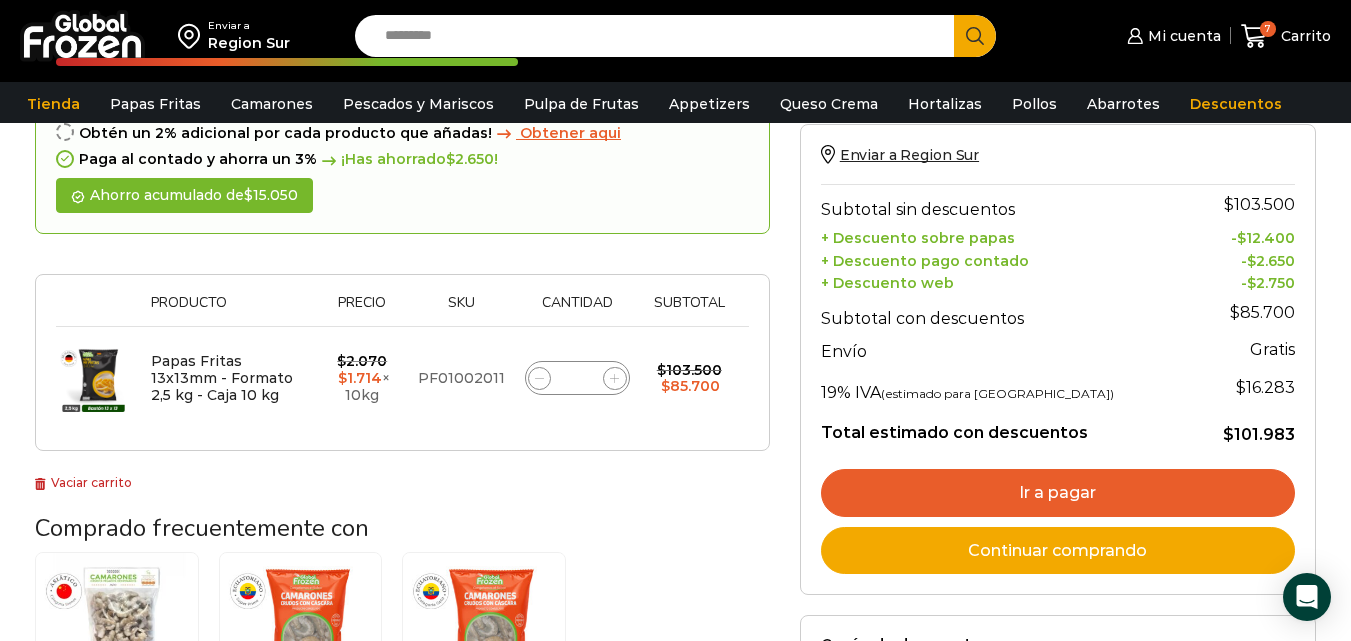 scroll, scrollTop: 313, scrollLeft: 0, axis: vertical 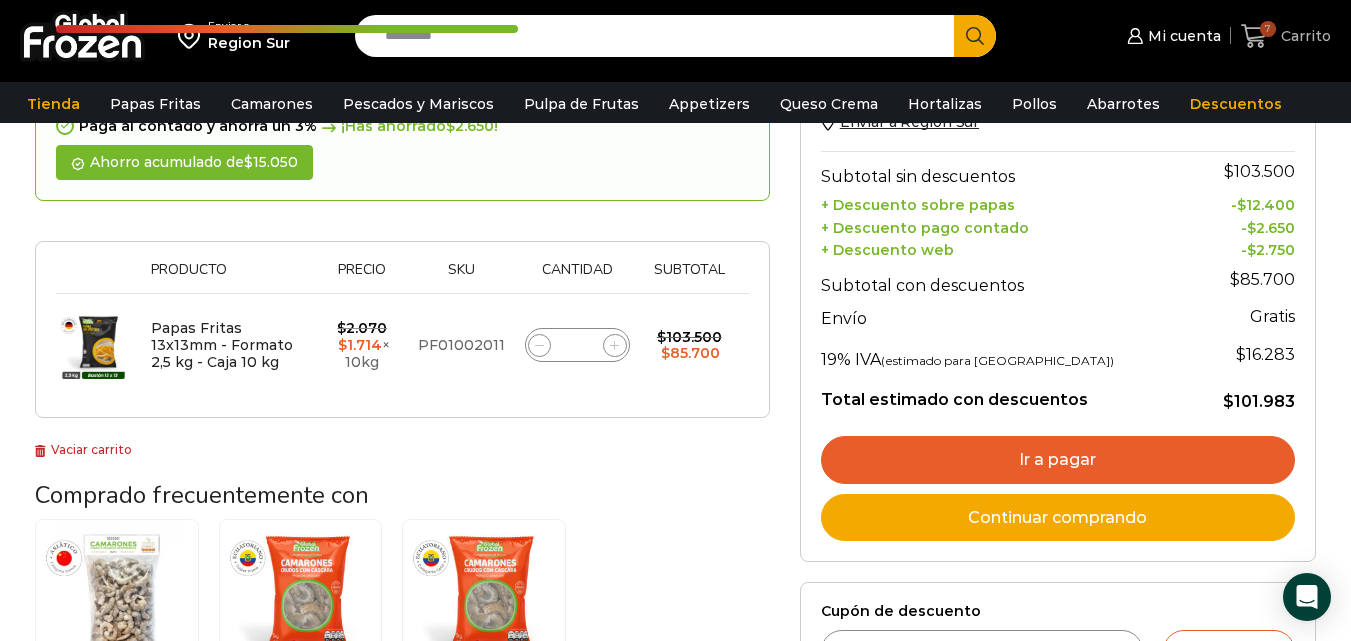 click on "7" at bounding box center [1268, 29] 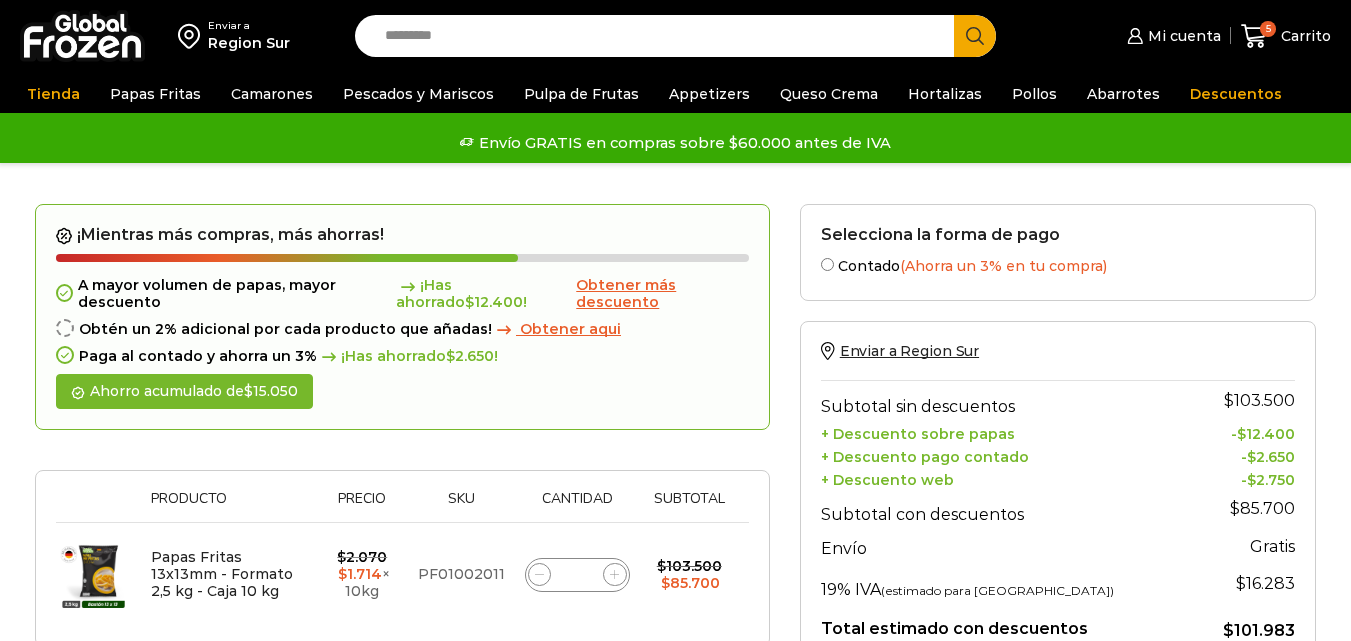 scroll, scrollTop: 0, scrollLeft: 0, axis: both 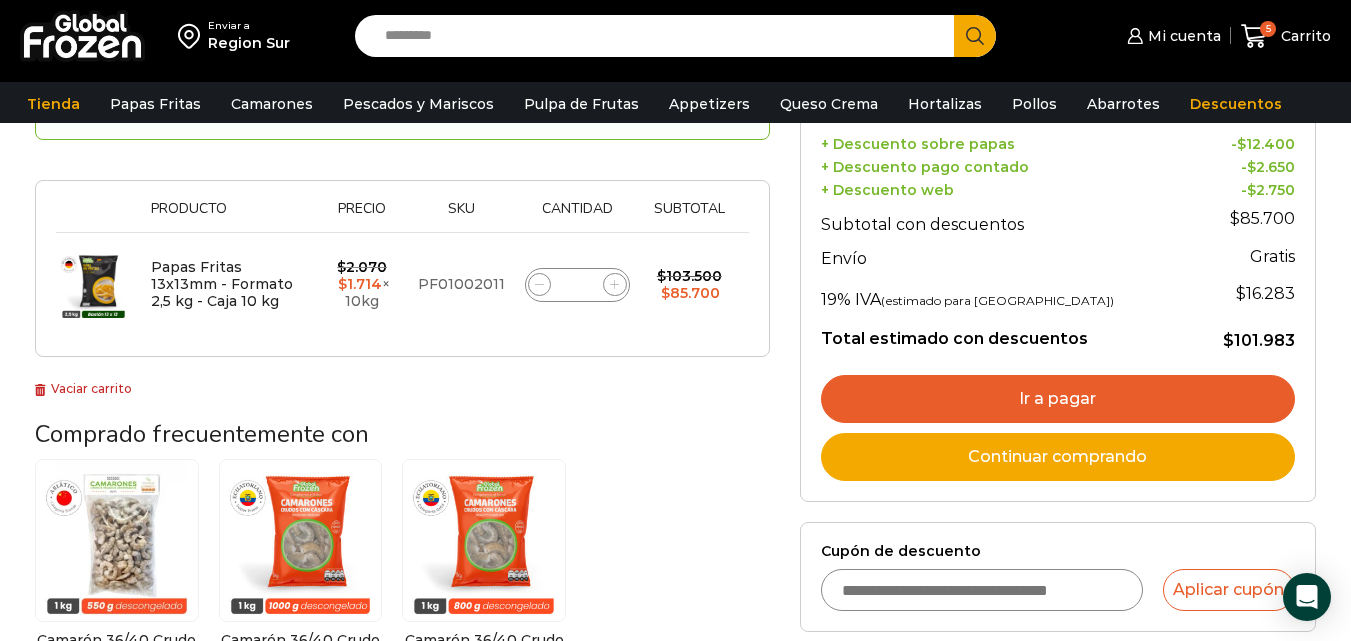 click on "Ir a pagar" at bounding box center [1058, 399] 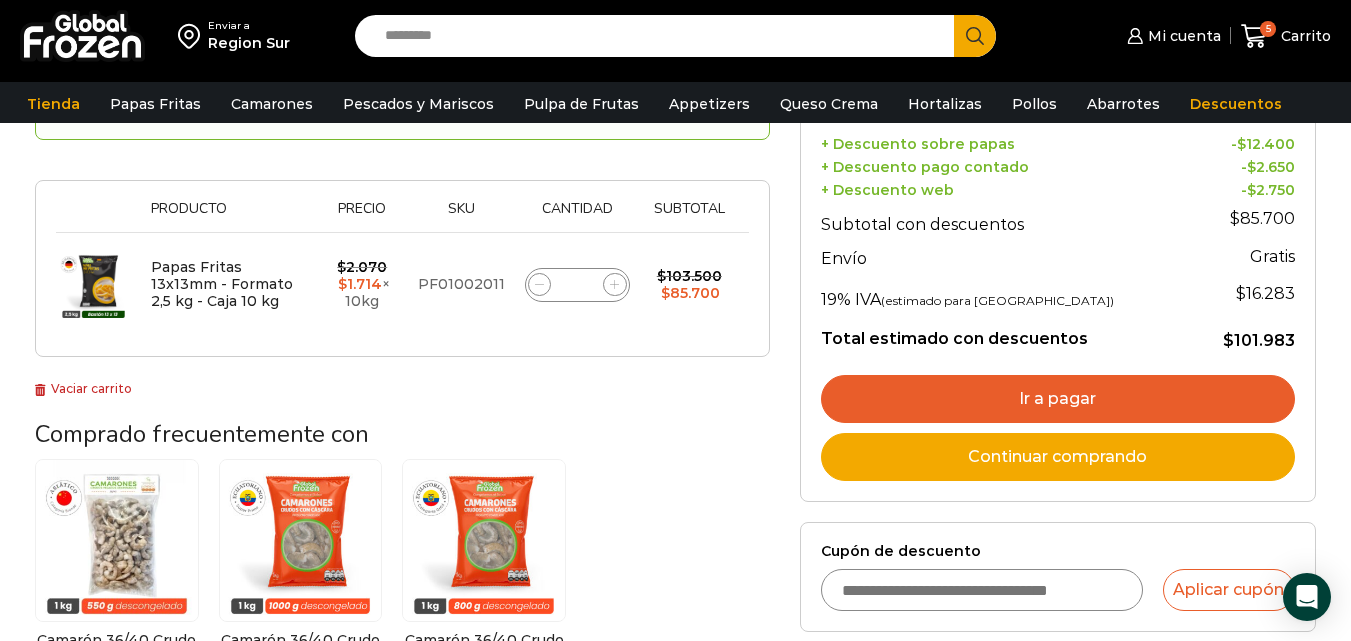 click on "Ir a pagar" at bounding box center [1058, 399] 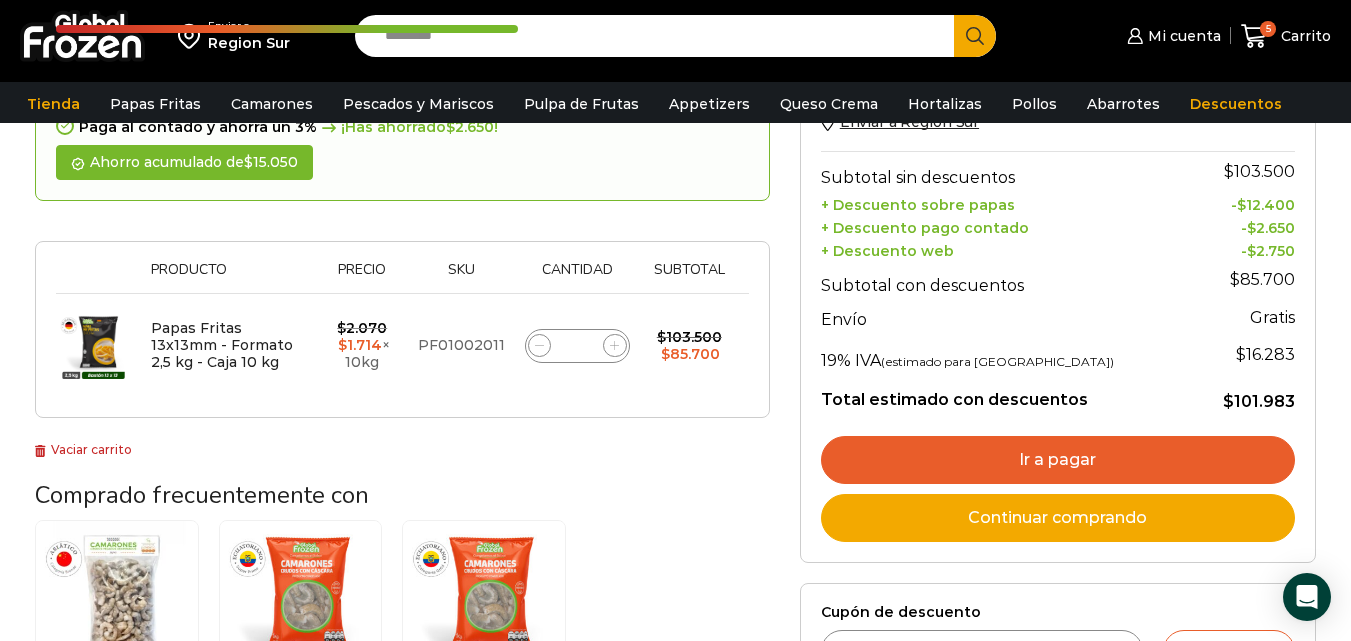 scroll, scrollTop: 300, scrollLeft: 0, axis: vertical 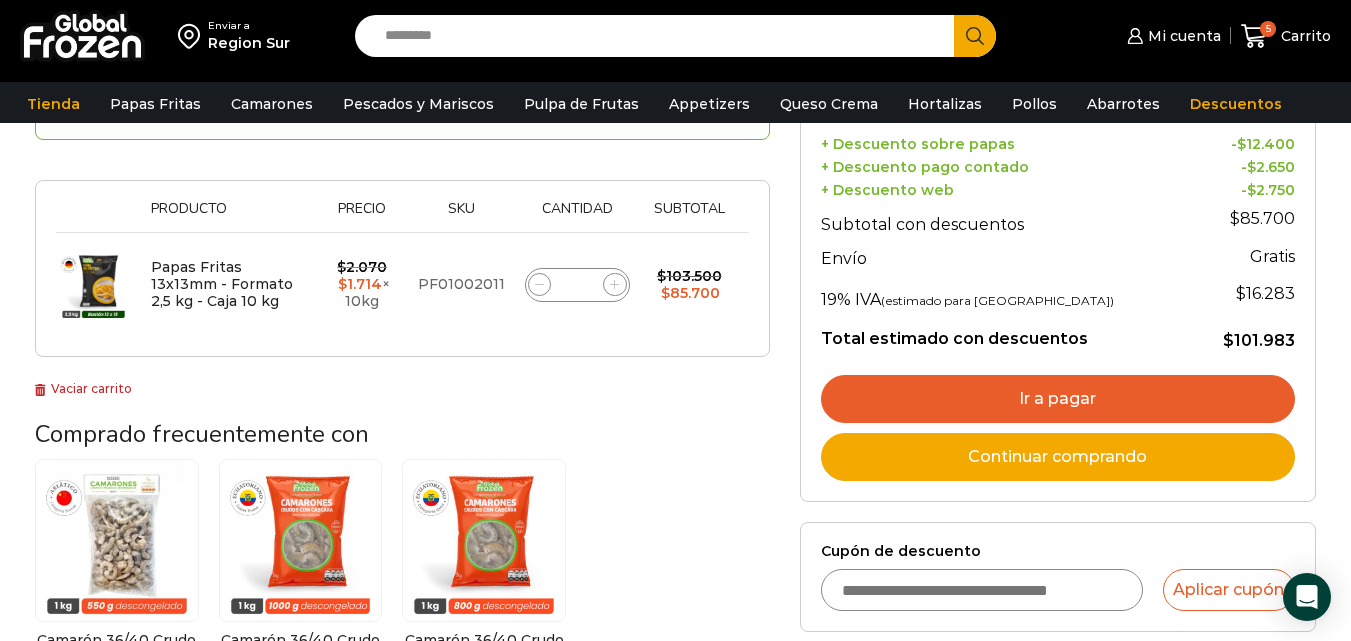 click on "Ir a pagar" at bounding box center (1058, 399) 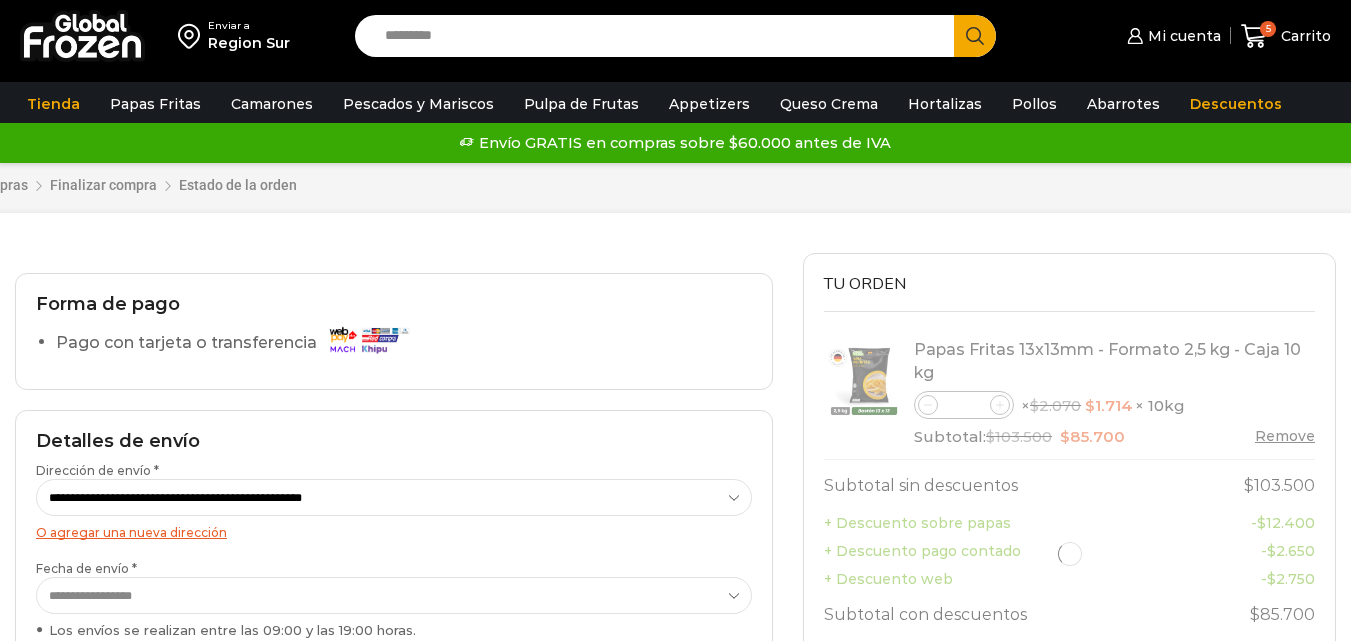 scroll, scrollTop: 0, scrollLeft: 0, axis: both 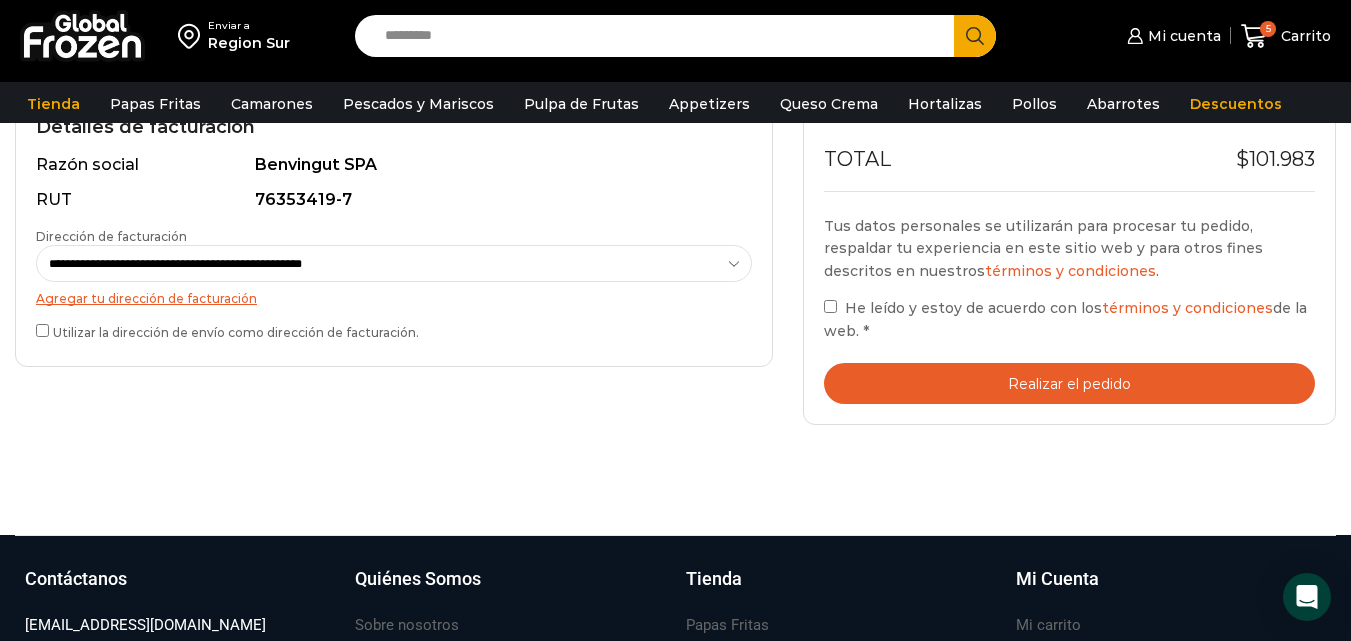 click on "Utilizar la dirección de envío como dirección de facturación." at bounding box center [394, 330] 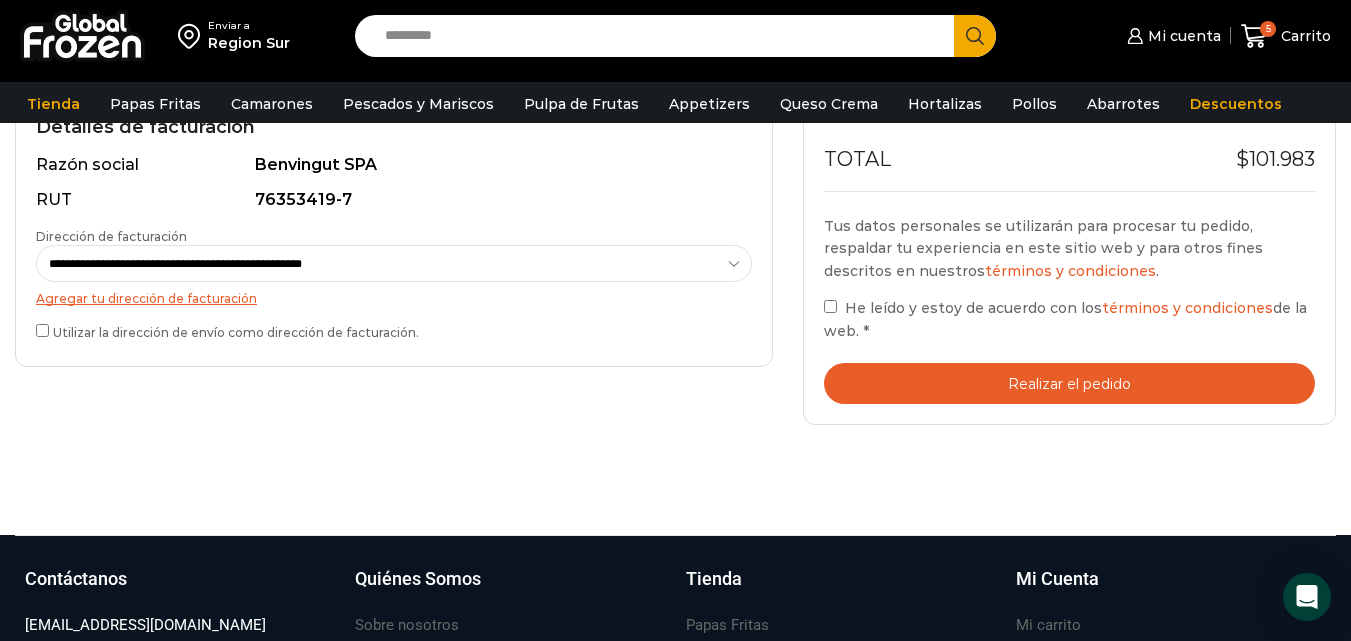 click on "Realizar el pedido" at bounding box center (1069, 383) 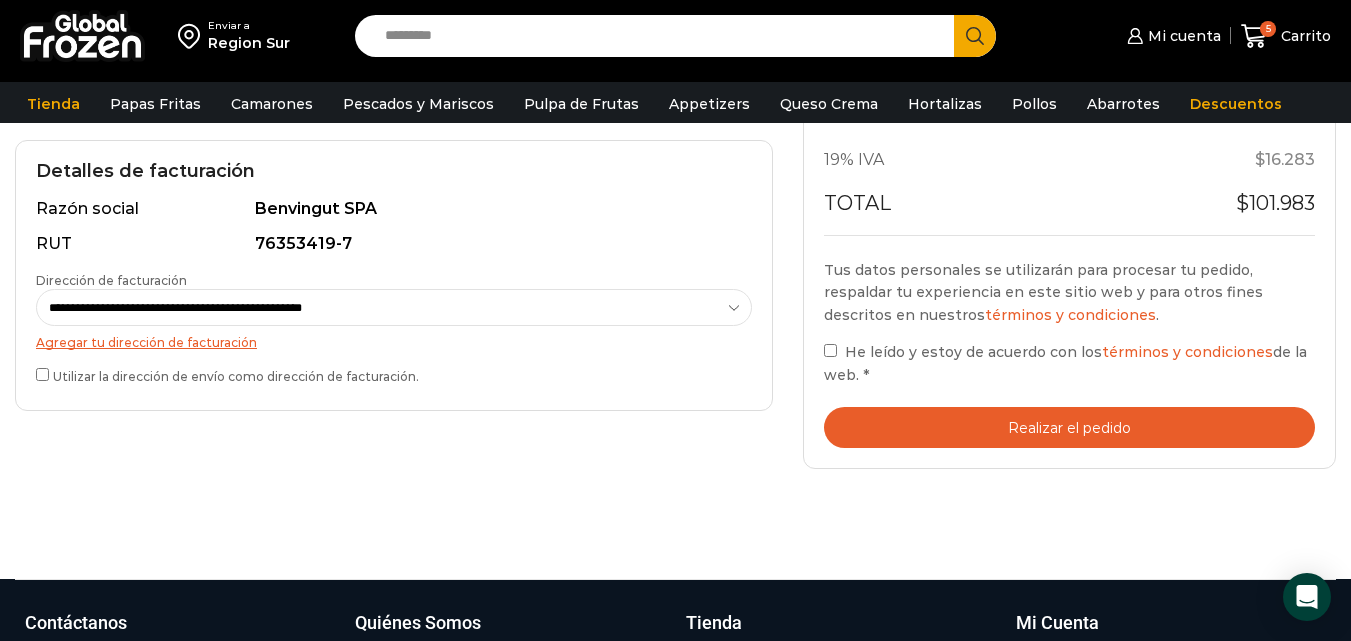 scroll, scrollTop: 663, scrollLeft: 0, axis: vertical 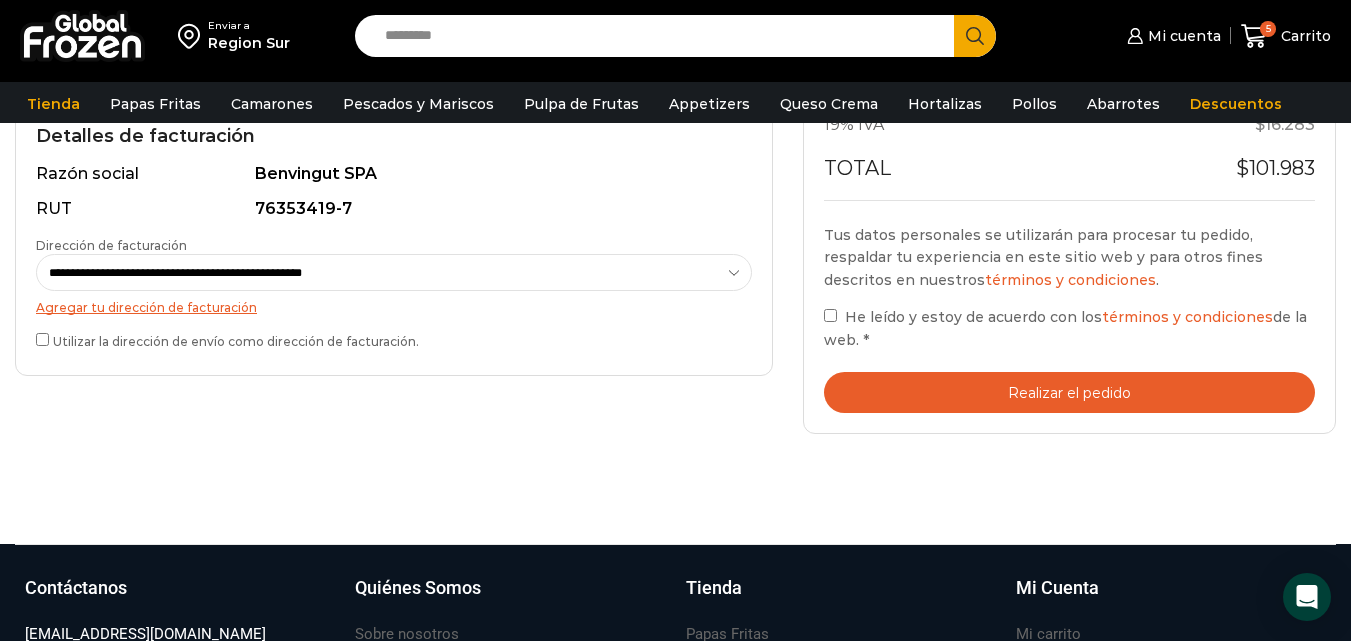 click on "Realizar el pedido" at bounding box center (1069, 392) 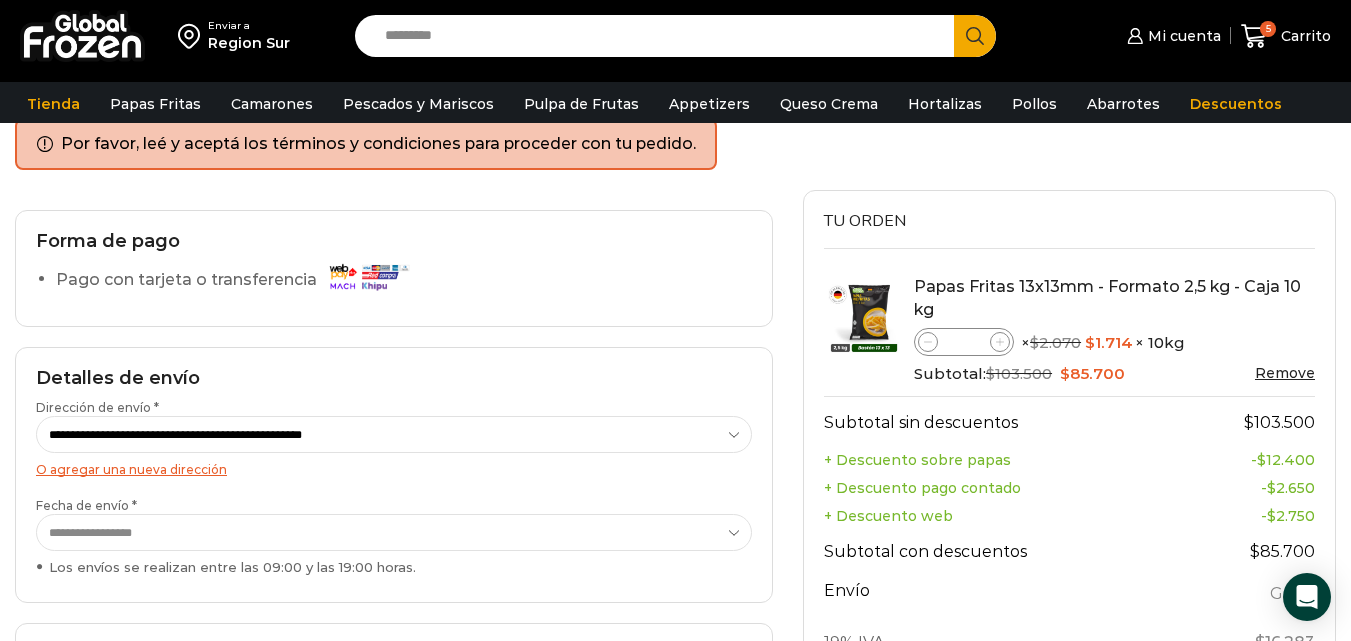 scroll, scrollTop: 153, scrollLeft: 0, axis: vertical 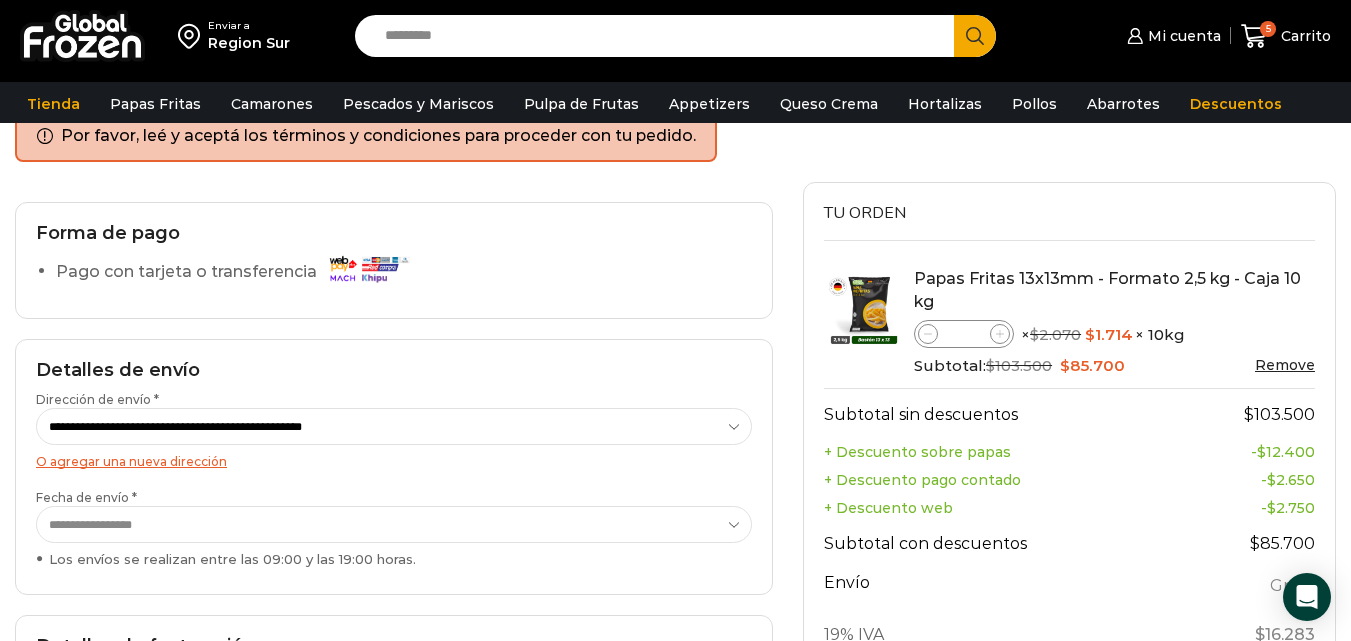 click on "Pago con tarjeta o transferencia" at bounding box center [237, 272] 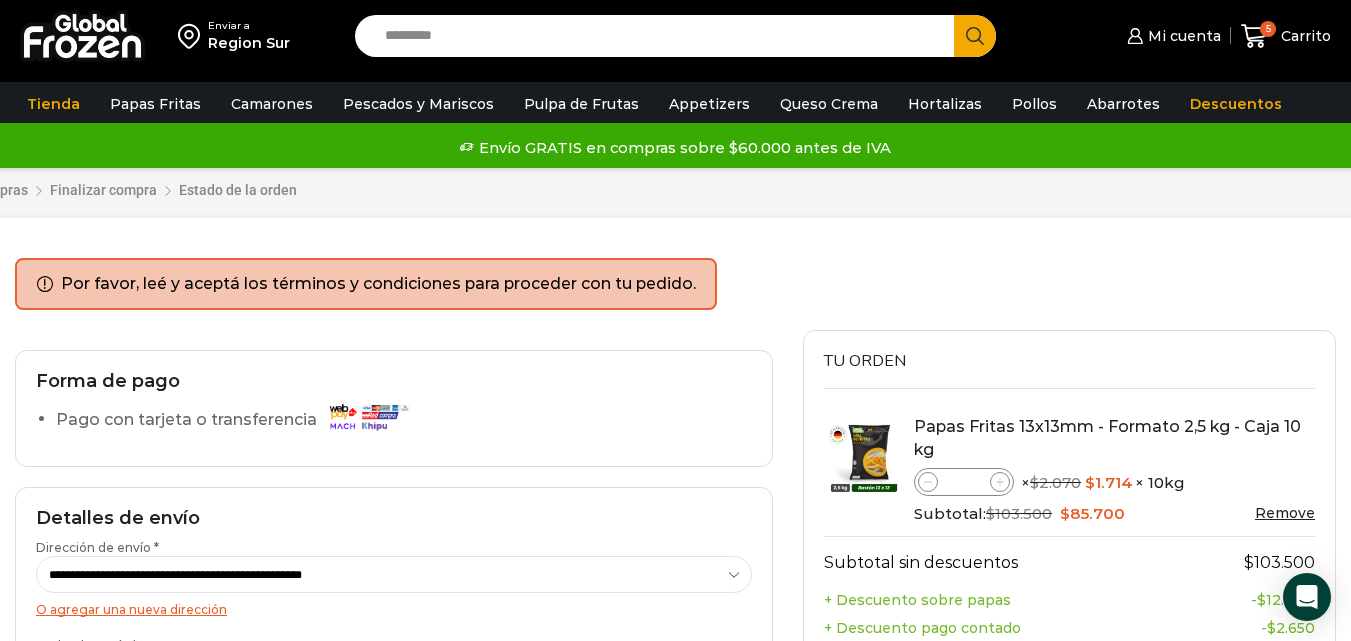 scroll, scrollTop: 0, scrollLeft: 0, axis: both 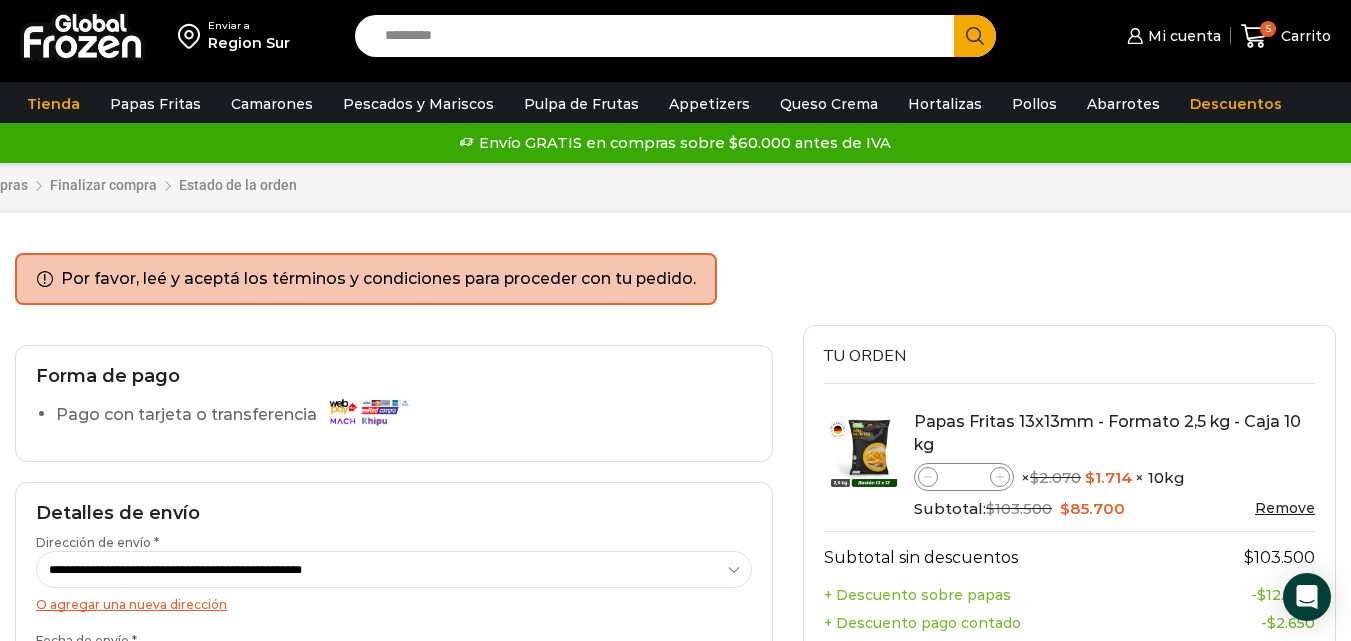 click on "Por favor, leé y aceptá los términos y condiciones para proceder con tu pedido." at bounding box center [378, 279] 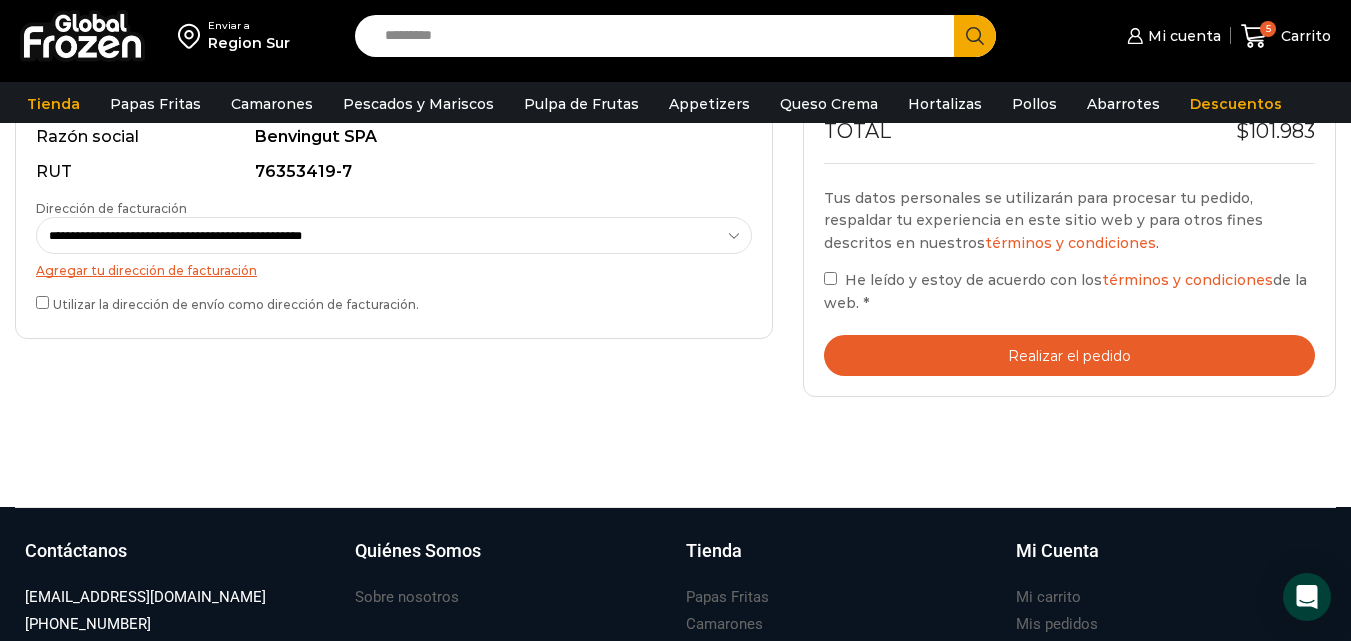 scroll, scrollTop: 600, scrollLeft: 0, axis: vertical 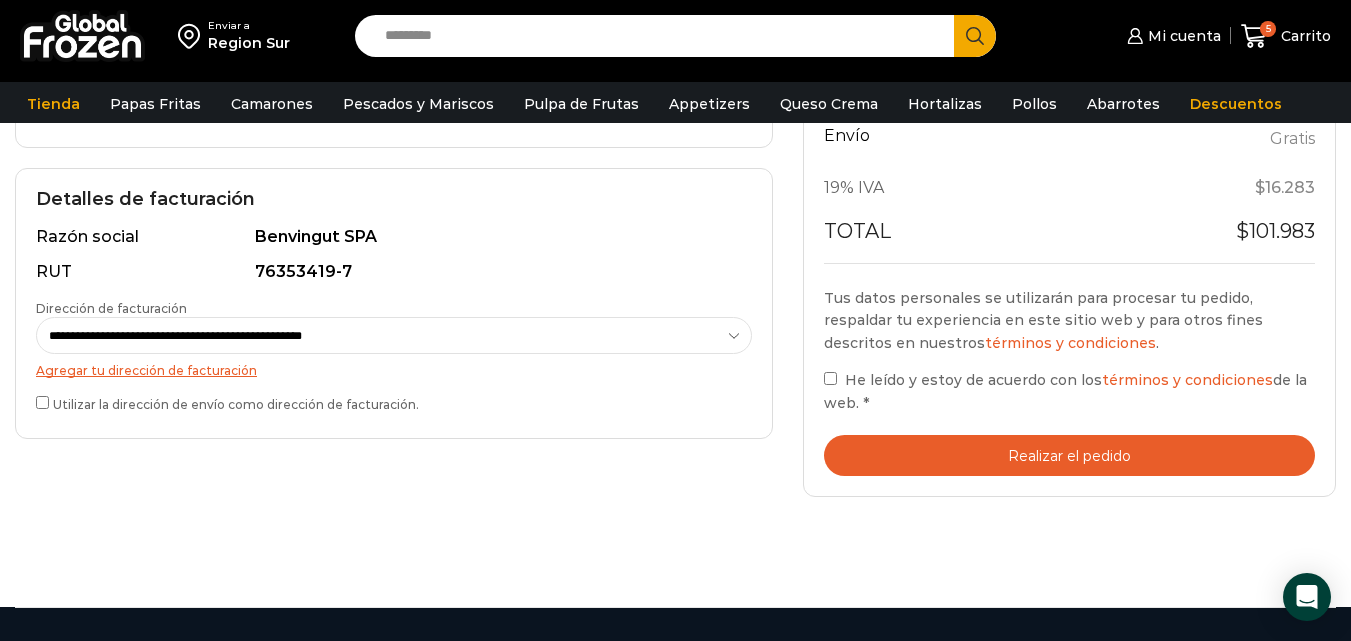 click on "**********" at bounding box center (394, 335) 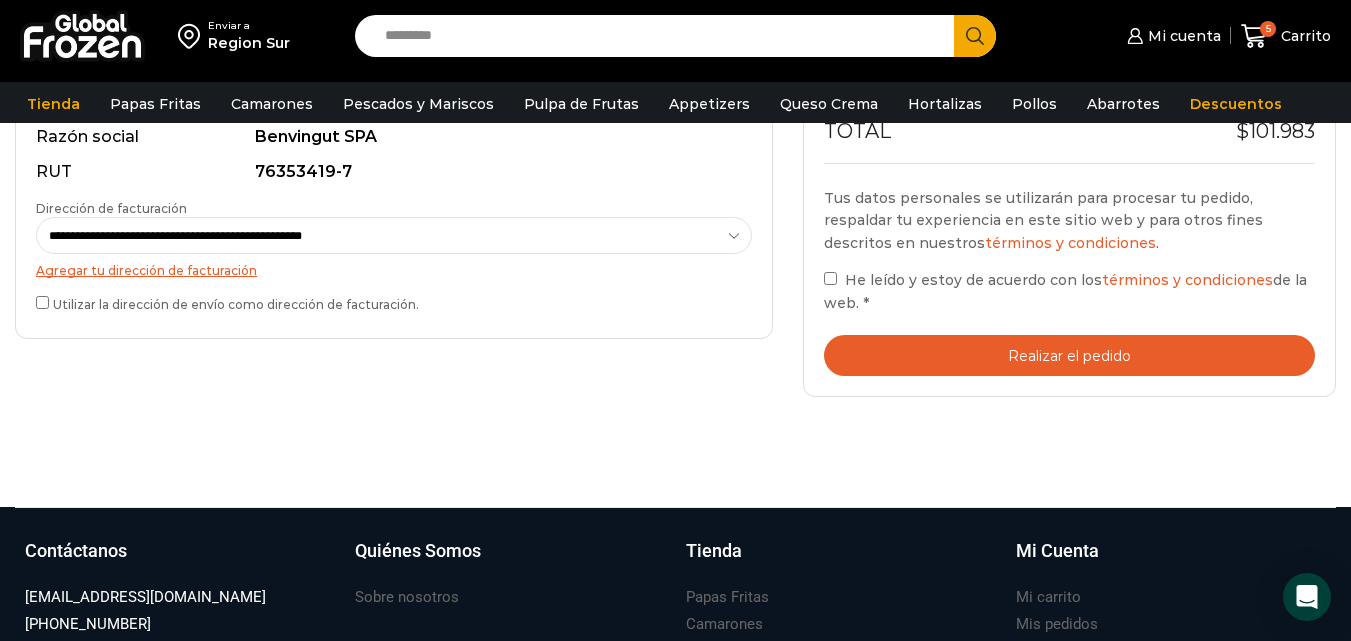 click on "Realizar el pedido" at bounding box center (1069, 355) 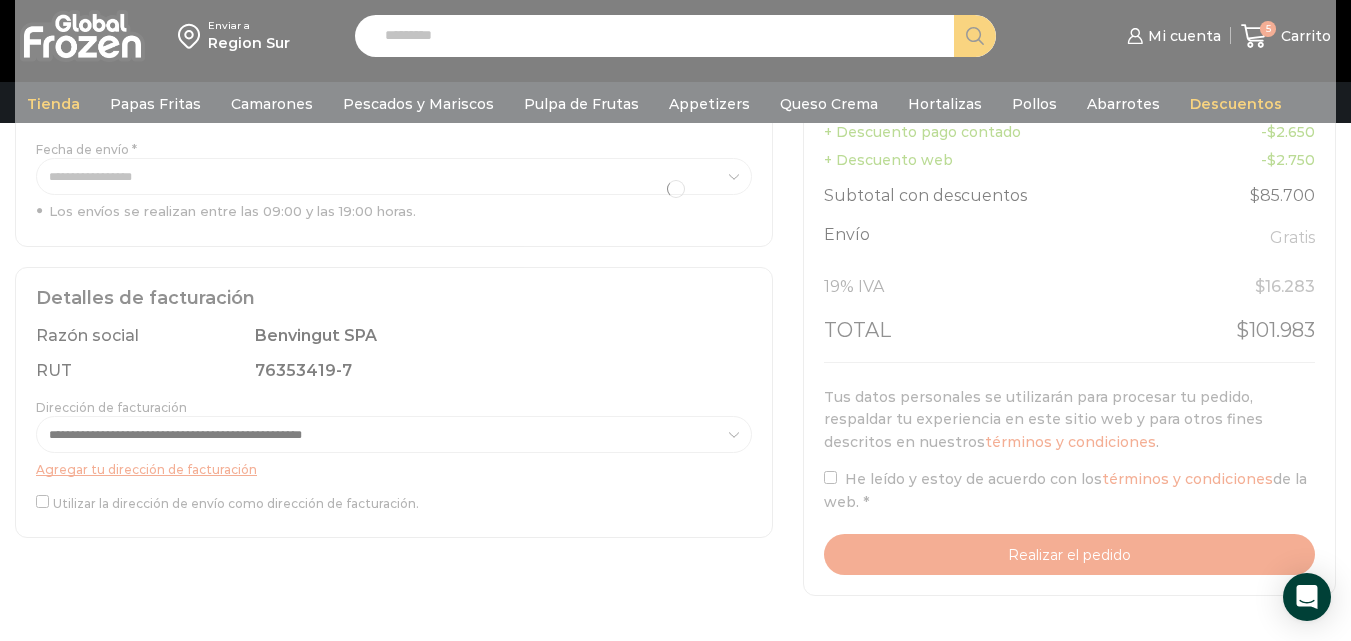 scroll, scrollTop: 500, scrollLeft: 0, axis: vertical 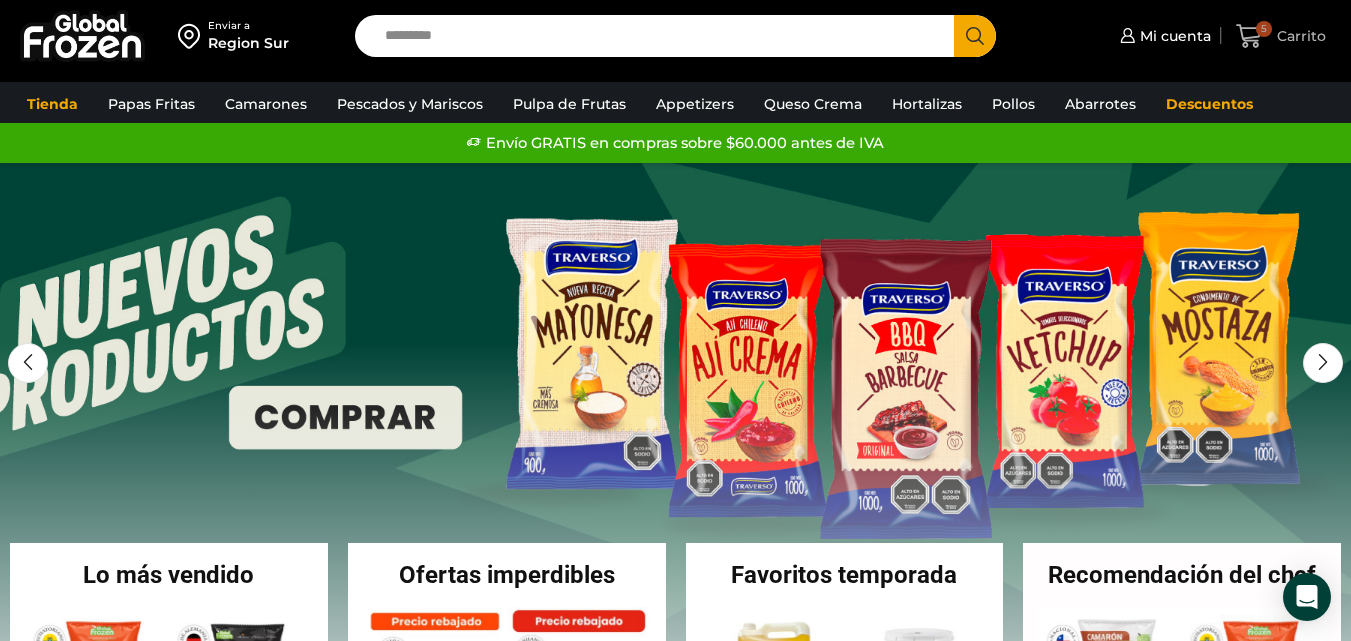 click on "Carrito" at bounding box center [1299, 36] 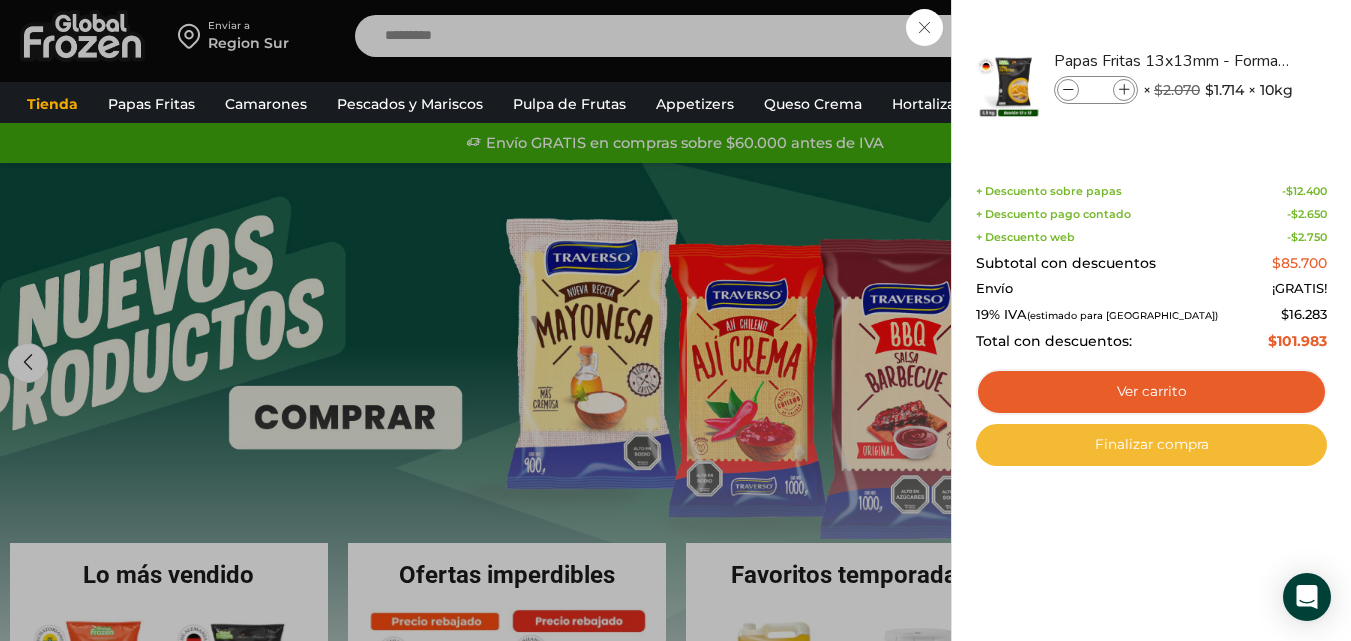 click on "Finalizar compra" at bounding box center (1151, 445) 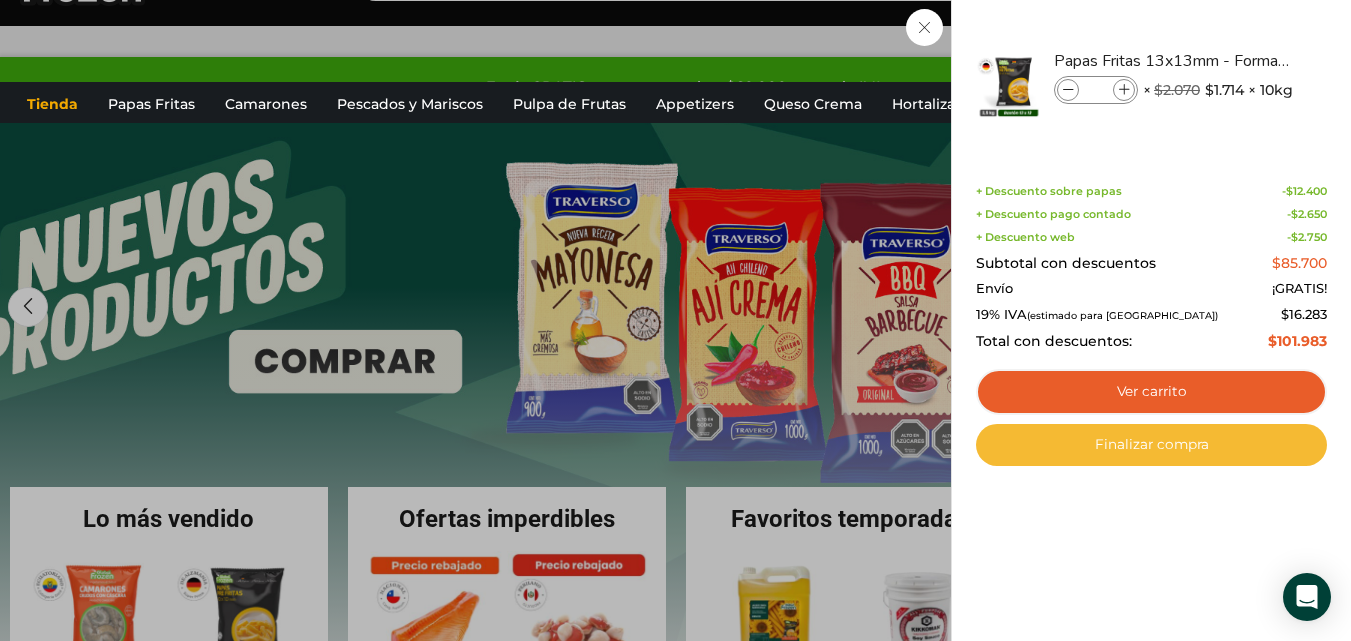scroll, scrollTop: 100, scrollLeft: 0, axis: vertical 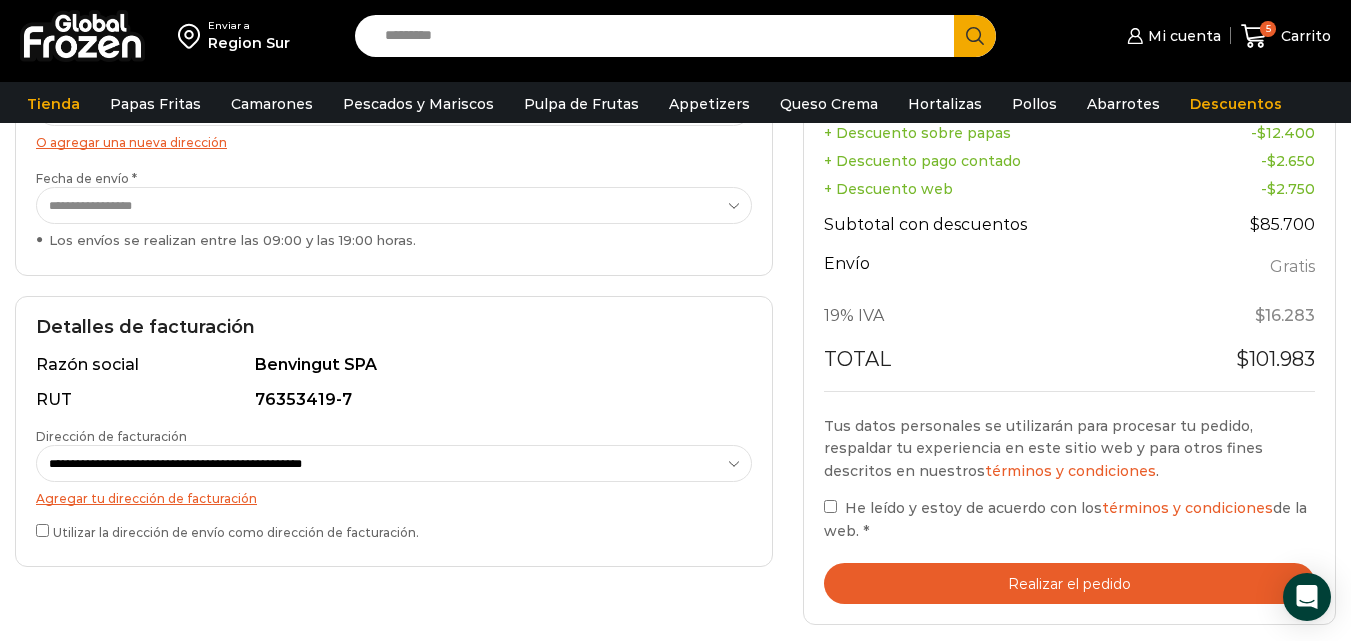click on "Realizar el pedido" at bounding box center (1069, 583) 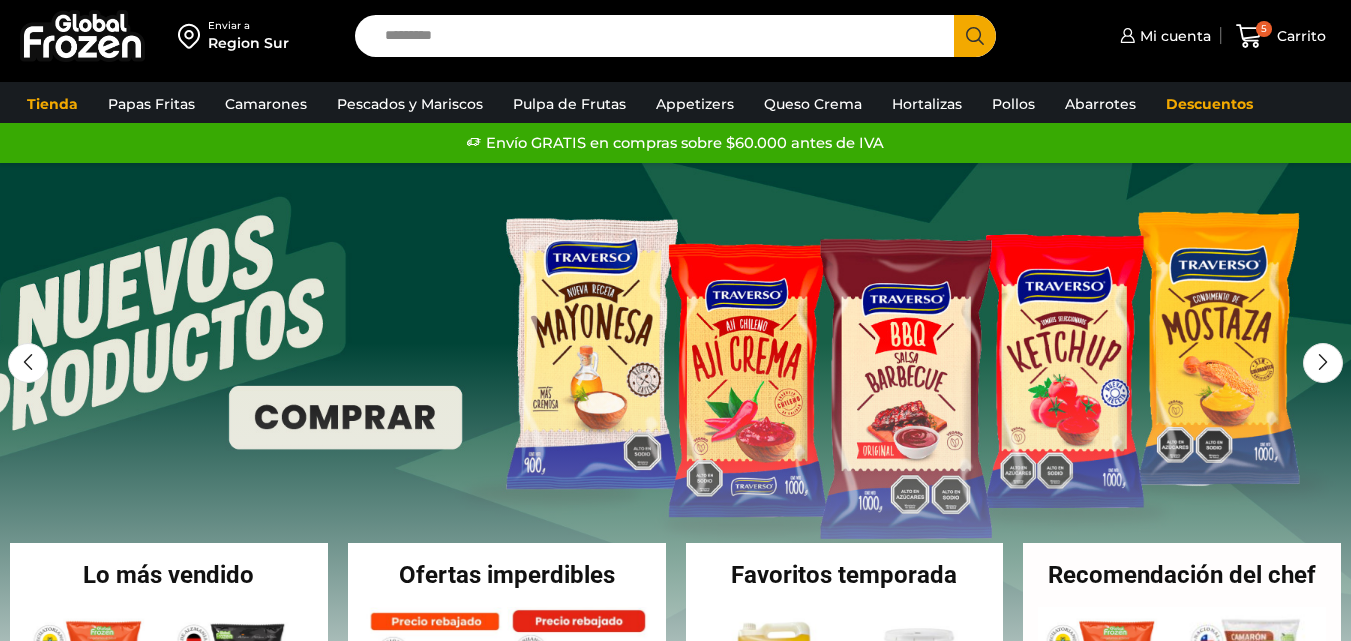 scroll, scrollTop: 0, scrollLeft: 0, axis: both 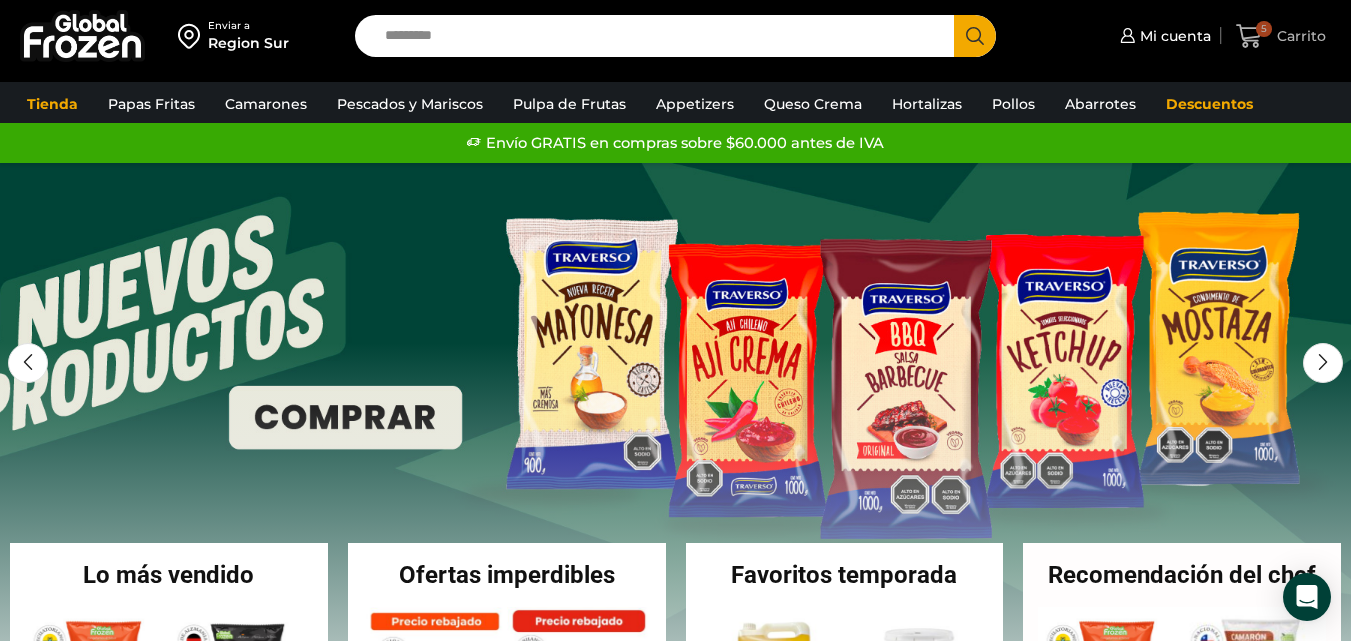 click on "5" at bounding box center (1253, 36) 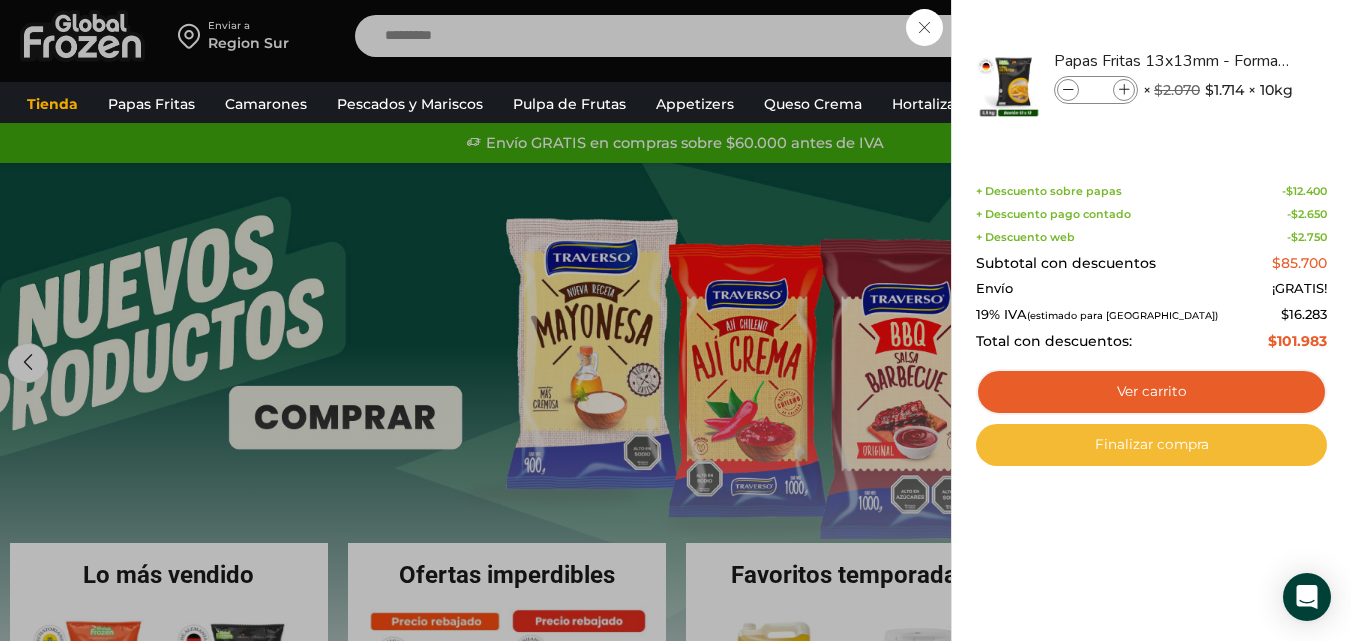 click on "Finalizar compra" at bounding box center (1151, 445) 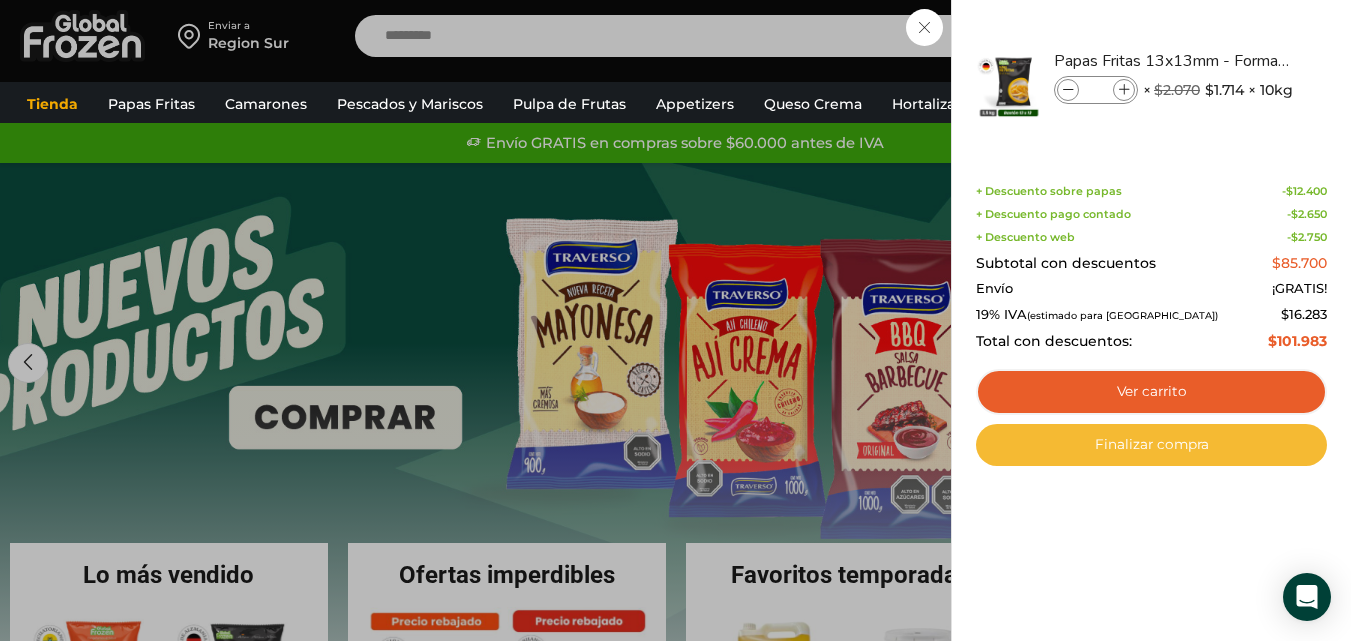 click on "Finalizar compra" at bounding box center [1151, 445] 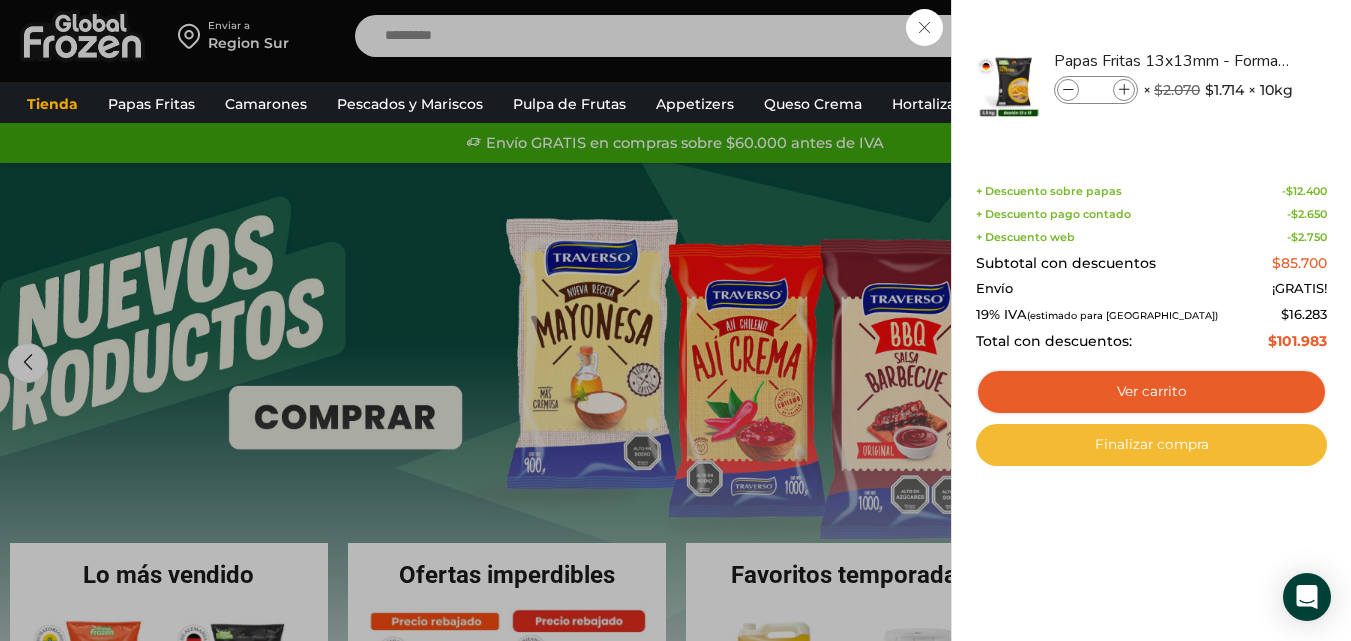 click on "Finalizar compra" at bounding box center [1151, 445] 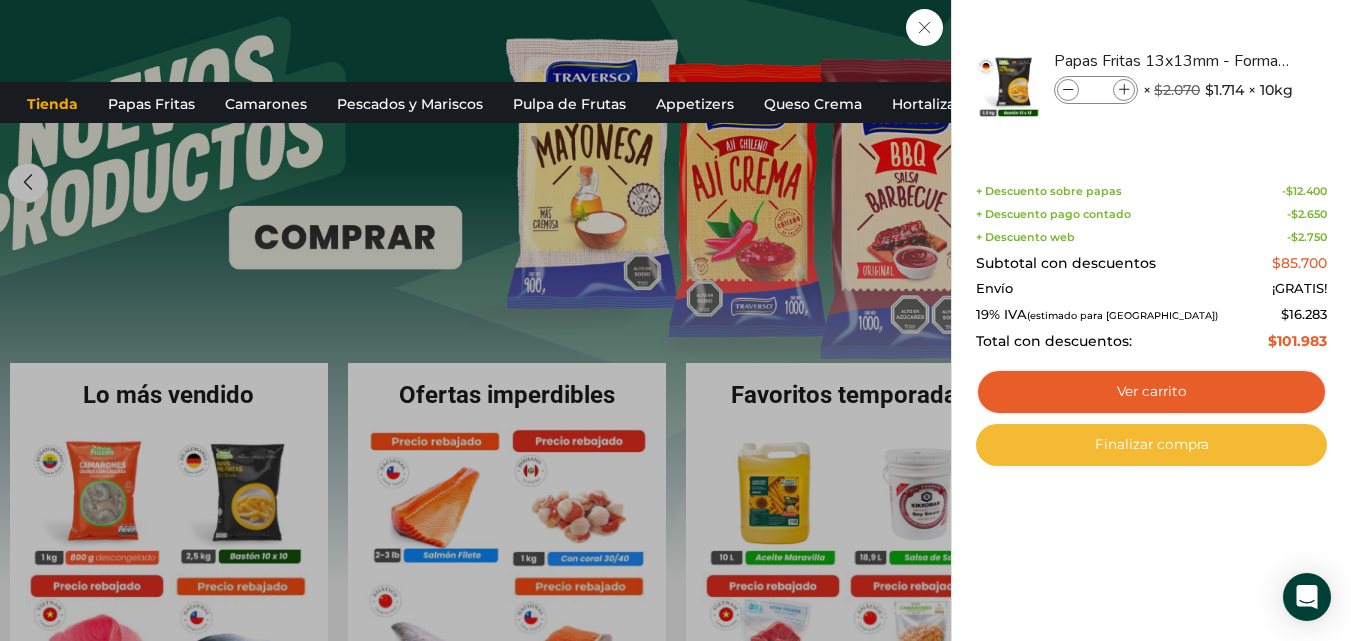 scroll, scrollTop: 300, scrollLeft: 0, axis: vertical 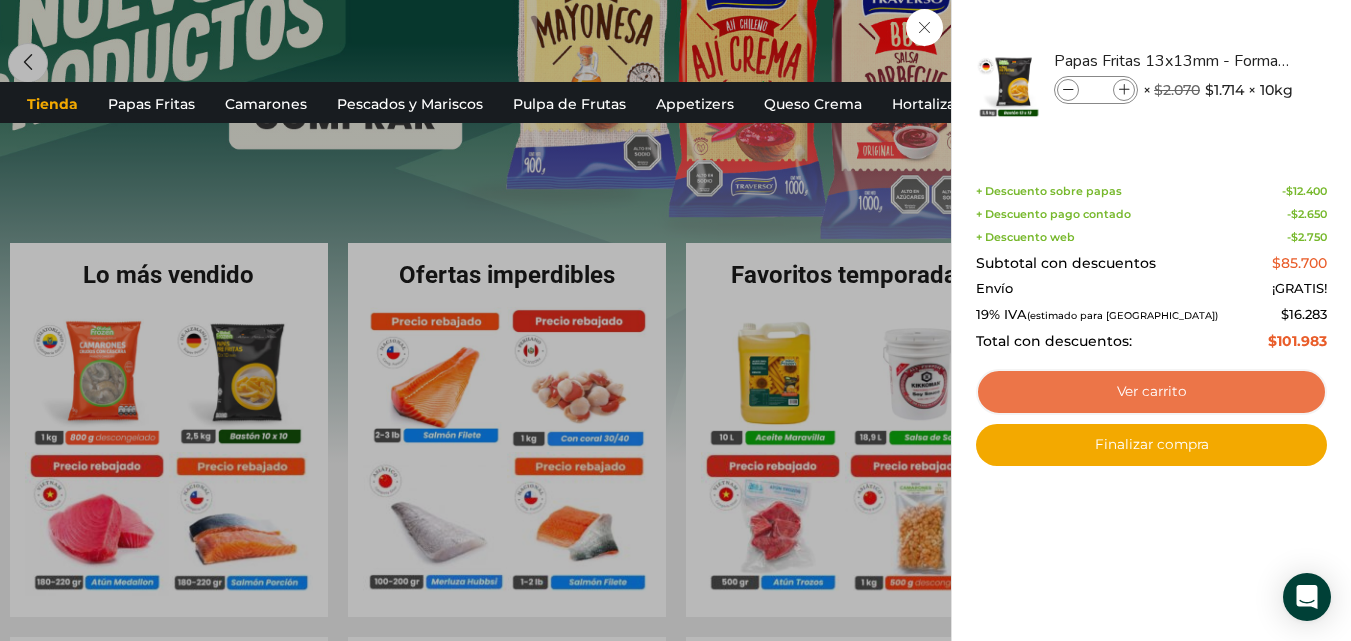click on "Ver carrito" at bounding box center [1151, 392] 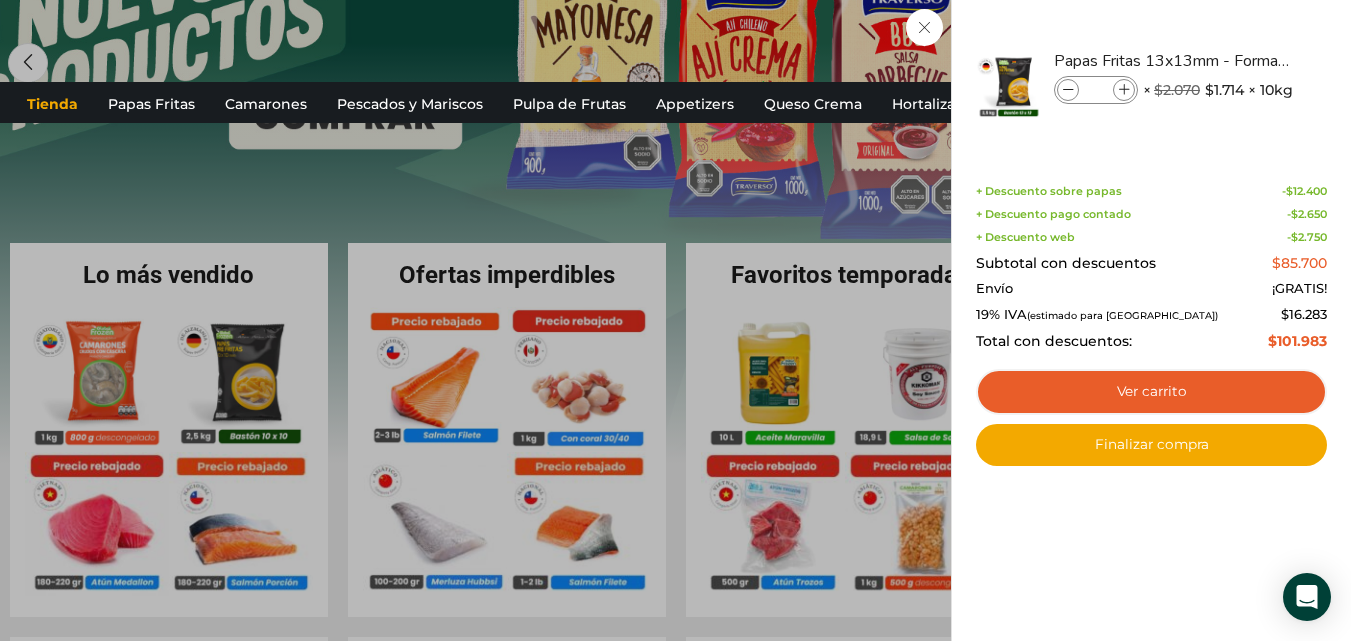 click on "5
Carrito
5
5
Shopping Cart
*
$" at bounding box center [1281, -264] 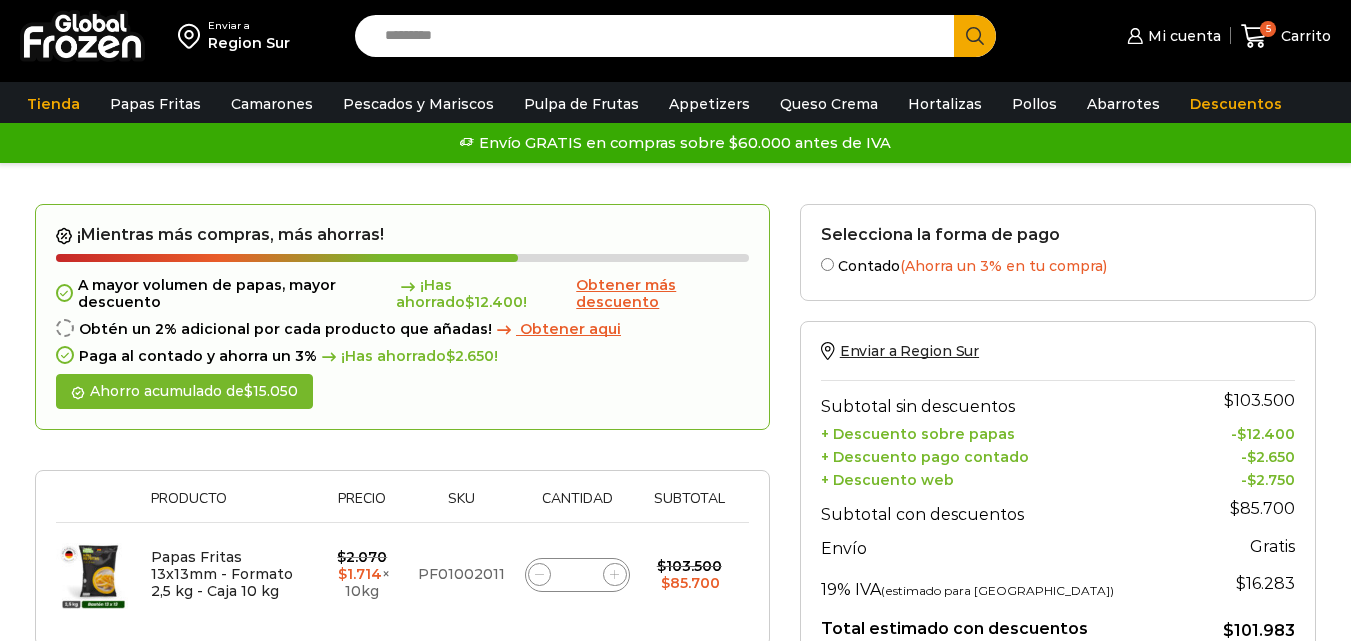 scroll, scrollTop: 0, scrollLeft: 0, axis: both 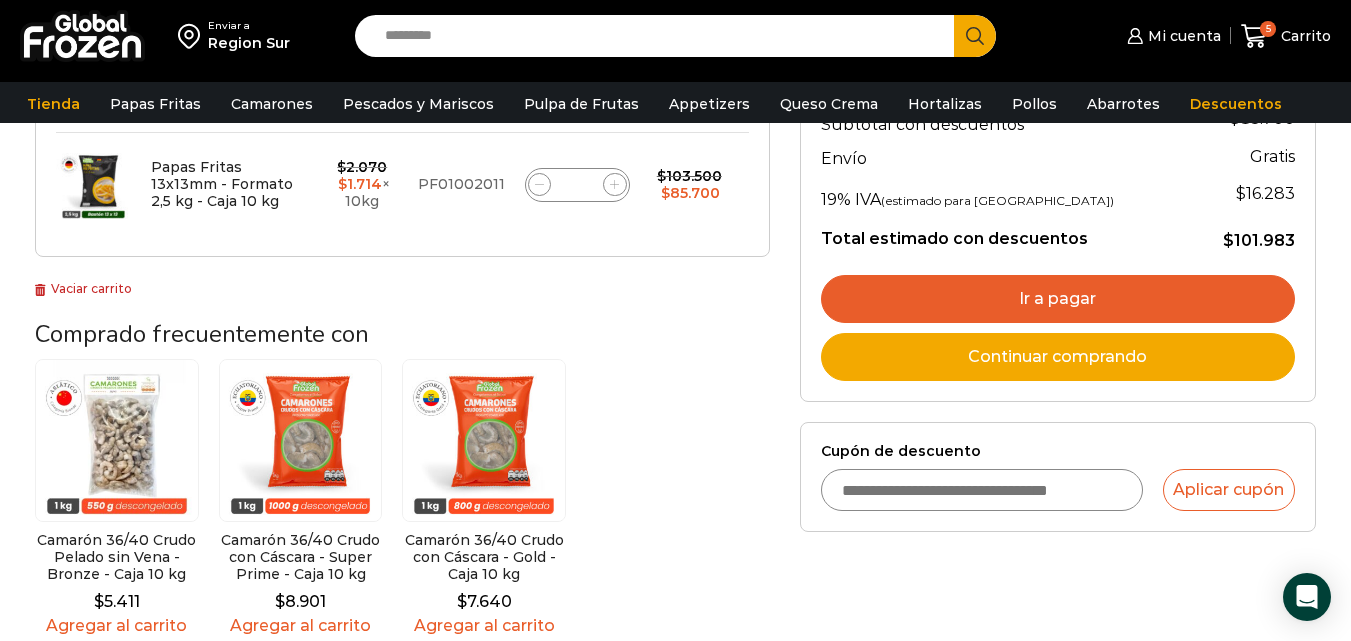 click on "Ir a pagar" at bounding box center [1058, 299] 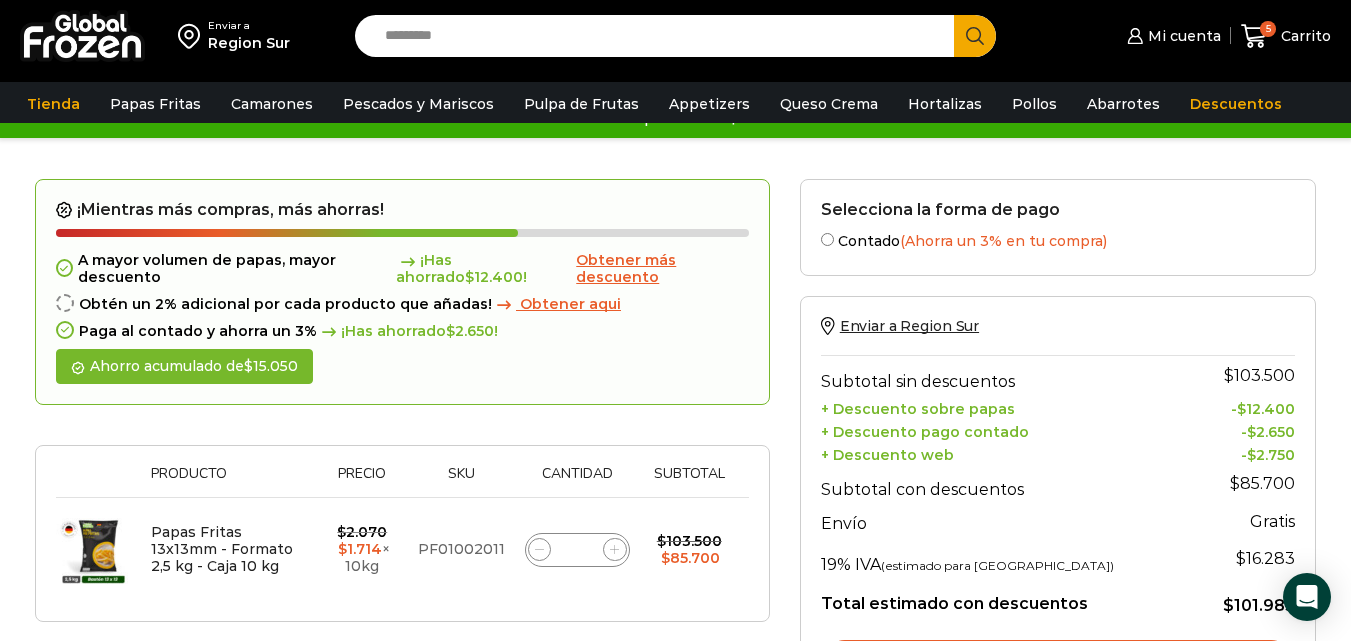 scroll, scrollTop: 0, scrollLeft: 0, axis: both 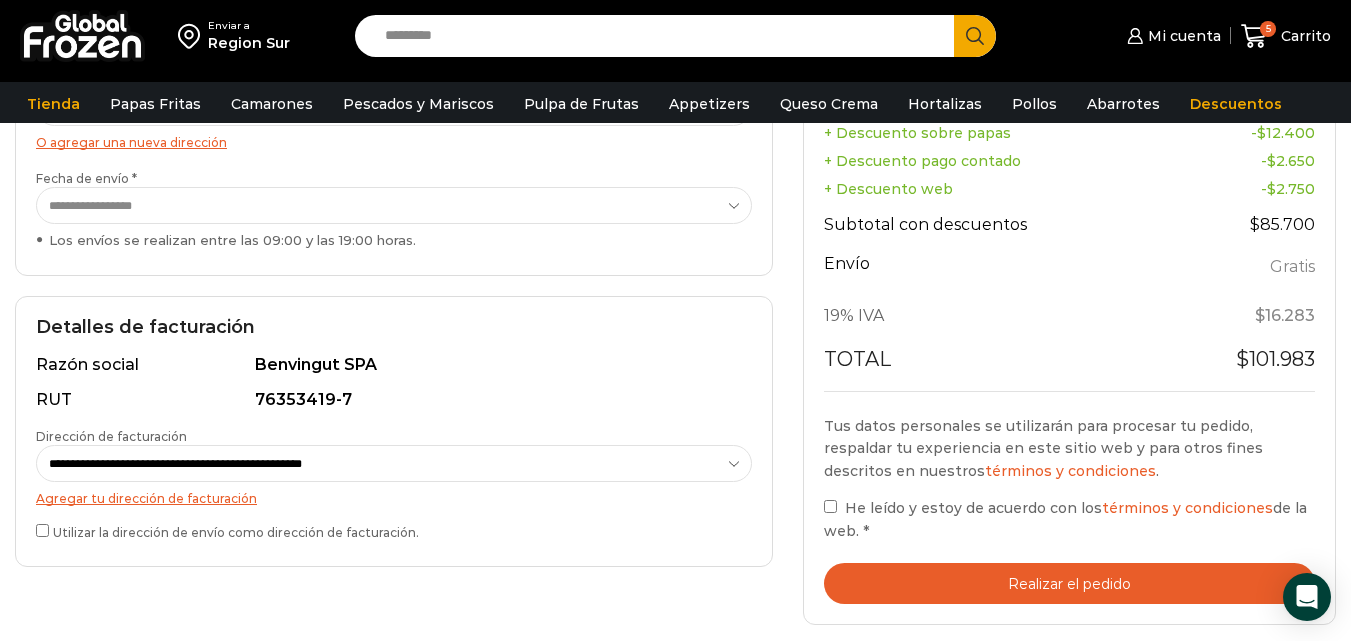 click on "Utilizar la dirección de envío como dirección de facturación." at bounding box center [394, 530] 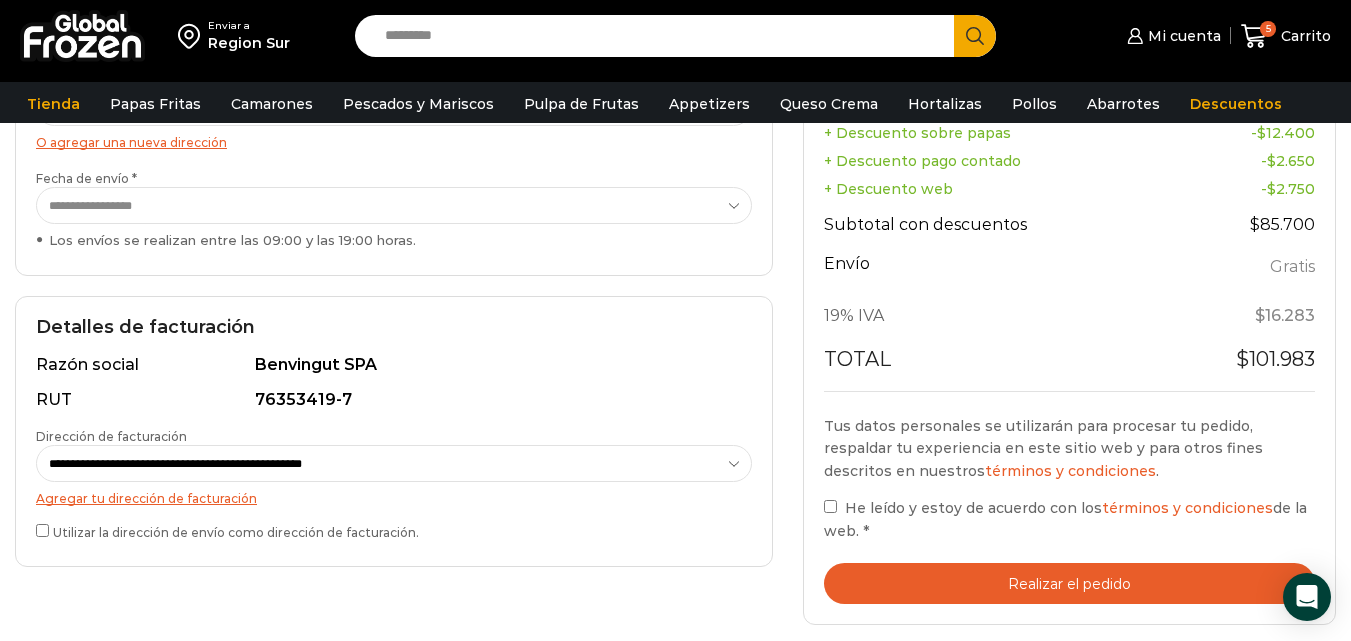 click on "Realizar el pedido" at bounding box center [1069, 583] 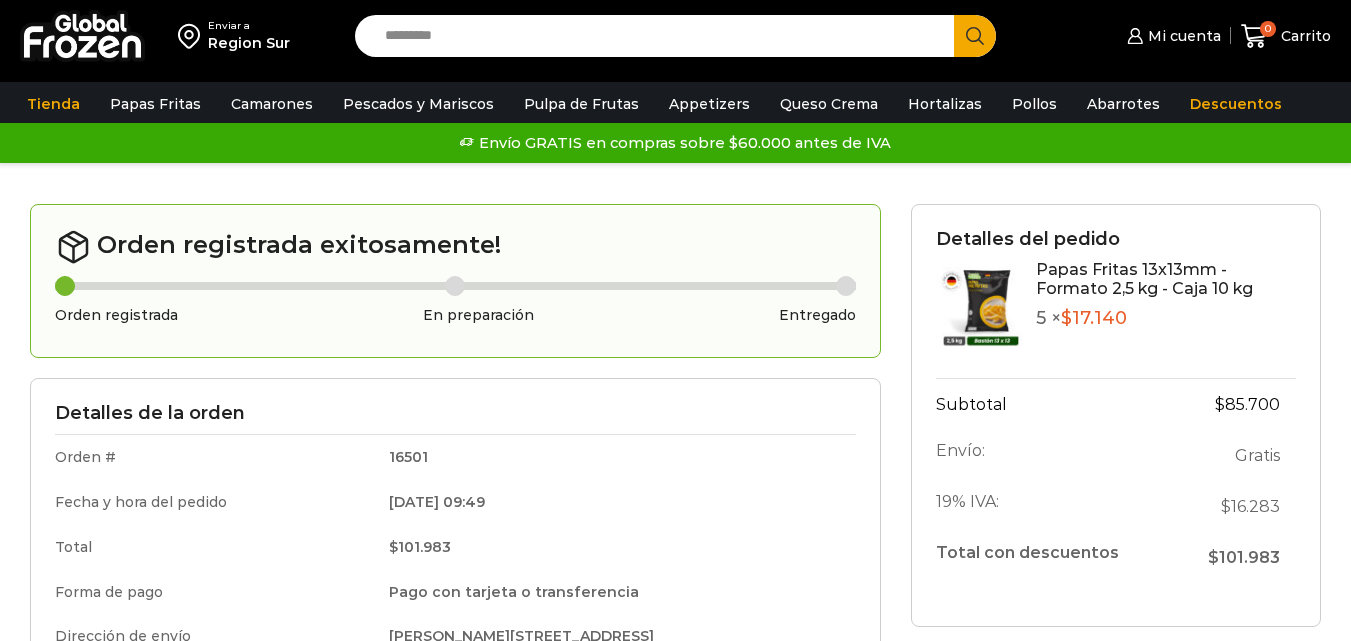 scroll, scrollTop: 0, scrollLeft: 0, axis: both 